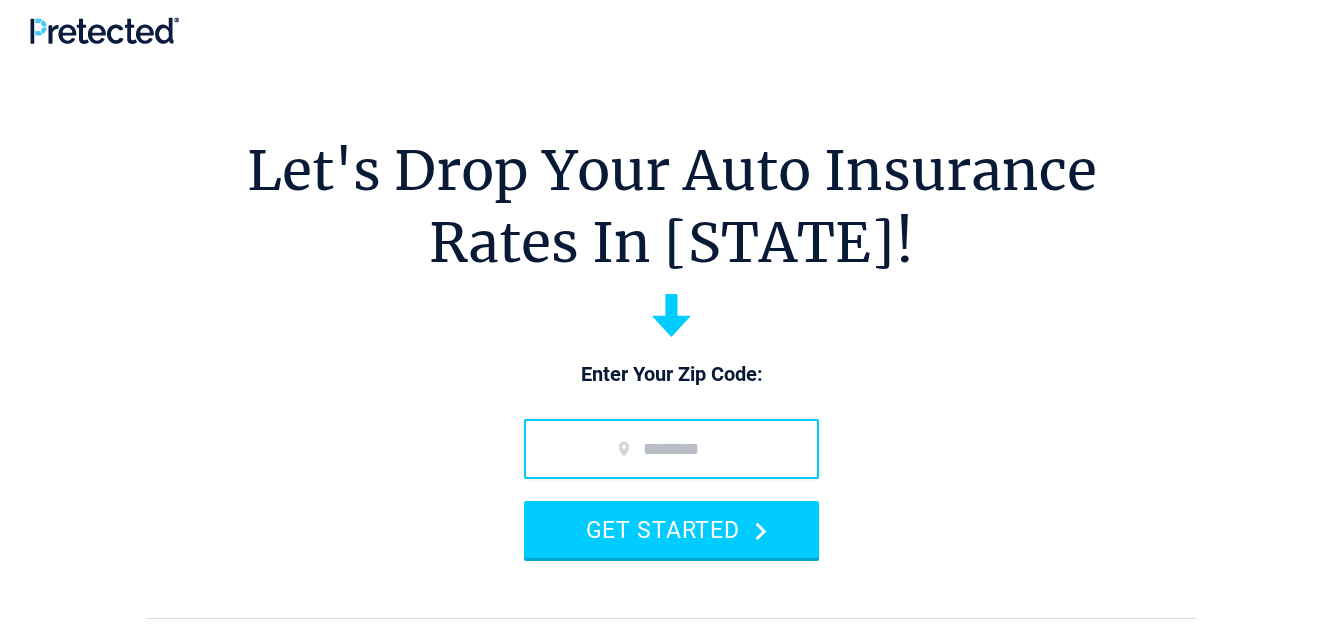 scroll, scrollTop: 0, scrollLeft: 0, axis: both 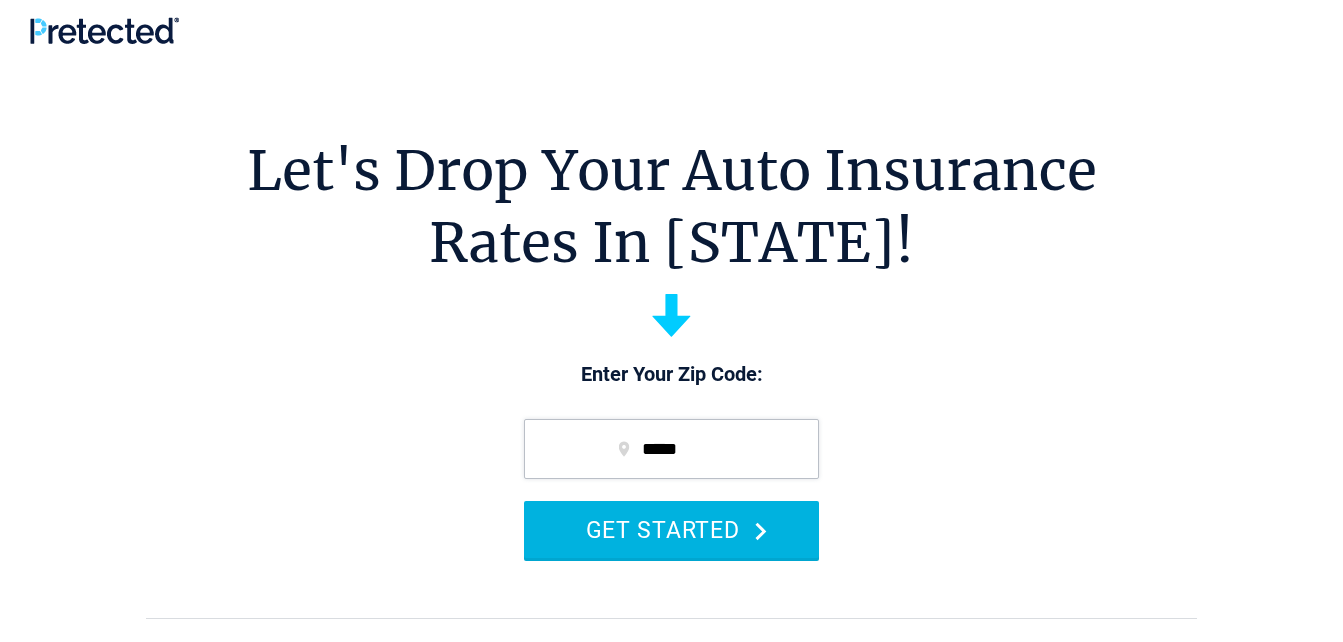click on "GET STARTED" at bounding box center (671, 529) 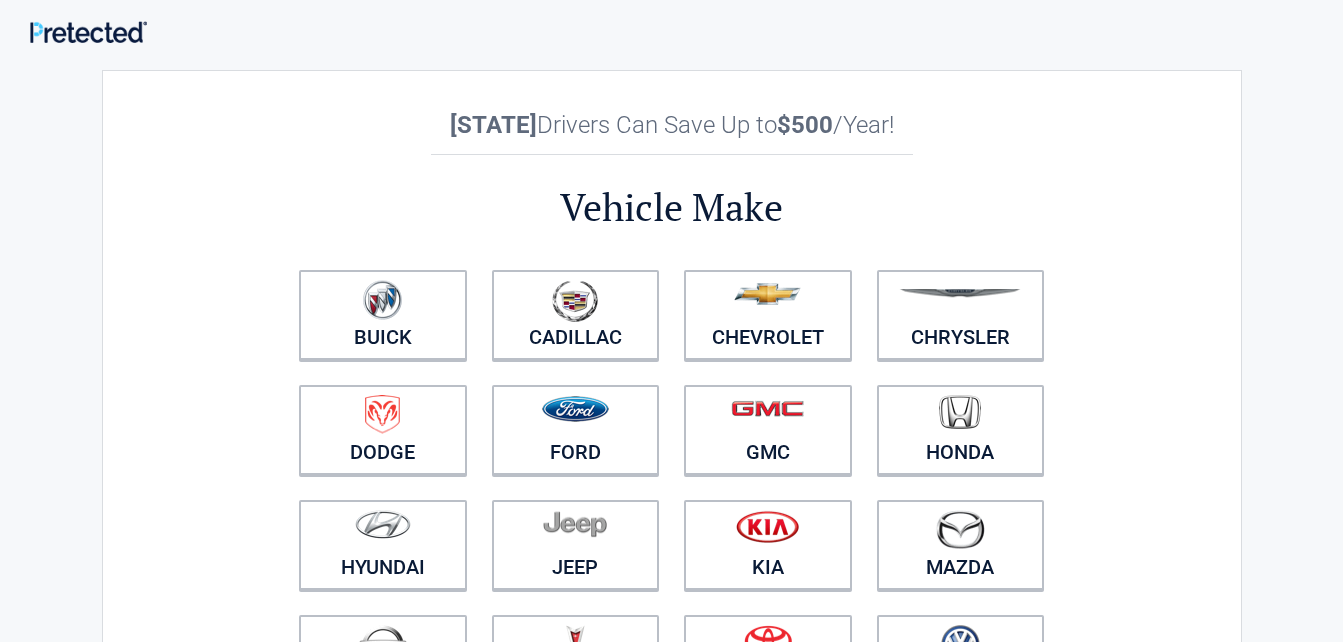 scroll, scrollTop: 0, scrollLeft: 0, axis: both 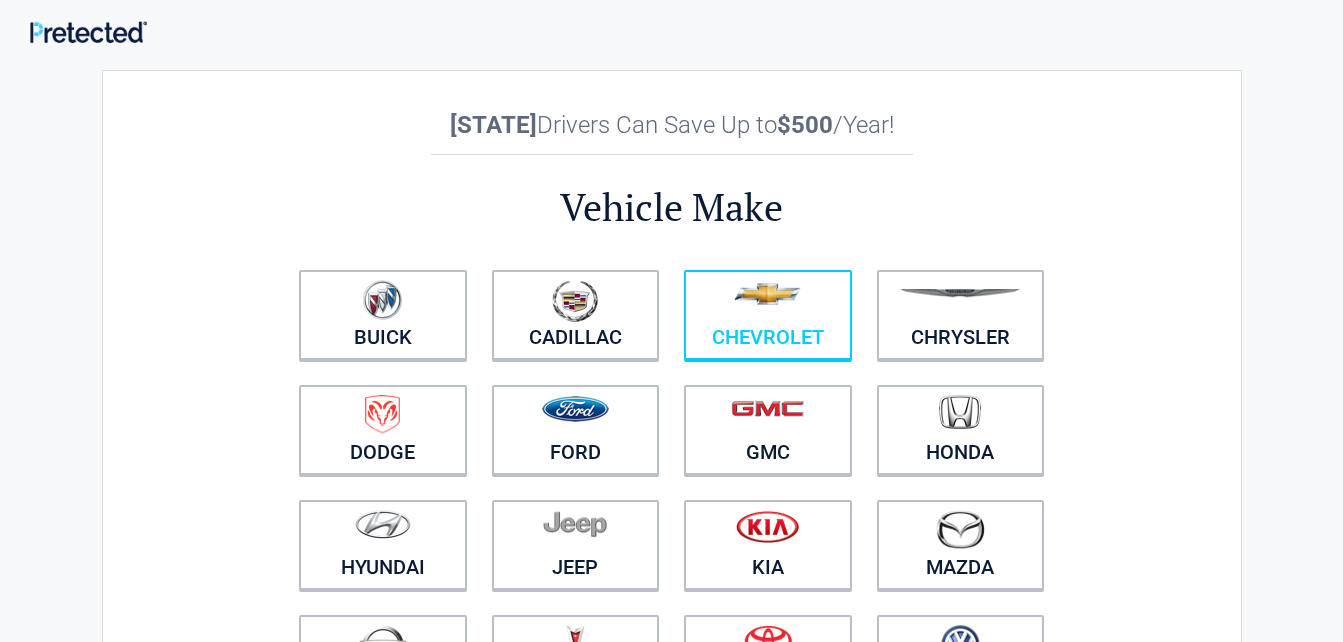 click at bounding box center (767, 294) 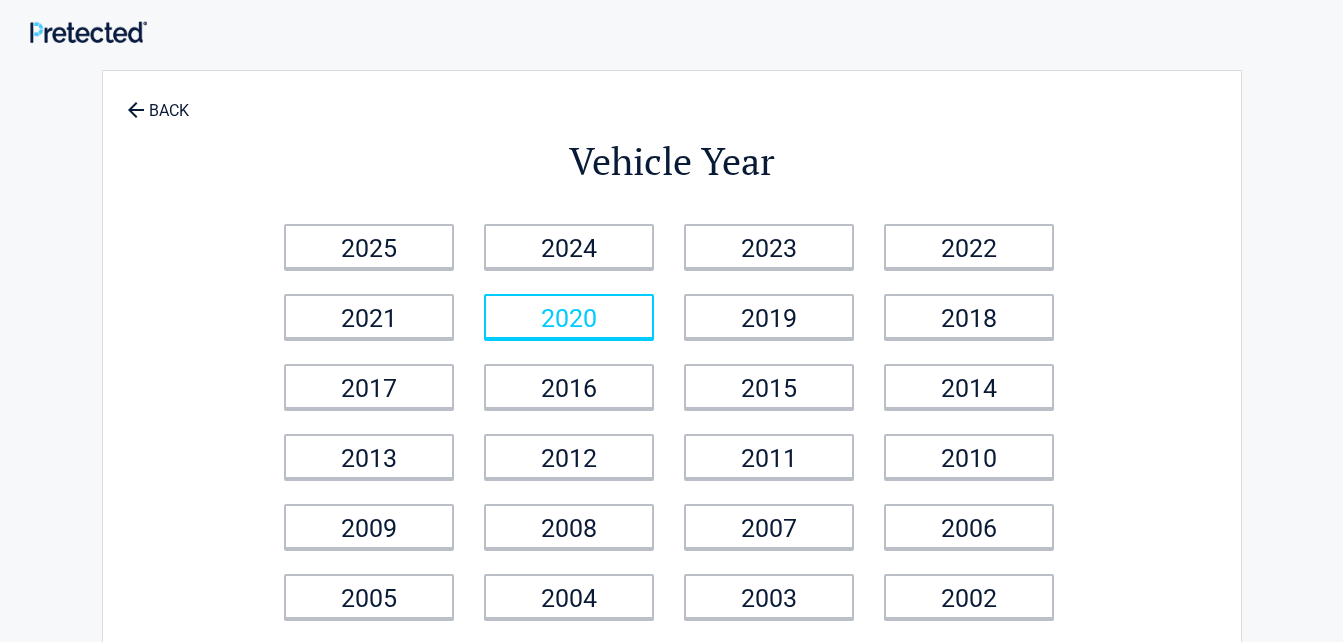 click on "2020" at bounding box center (569, 316) 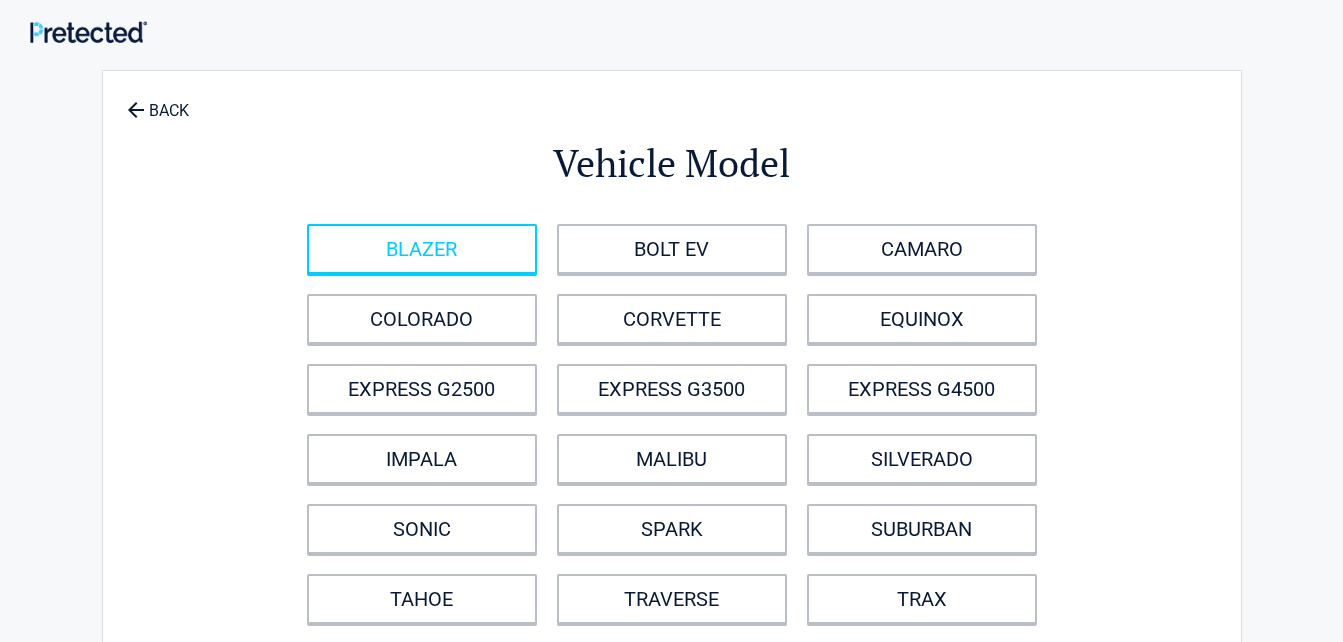 click on "BLAZER" at bounding box center (422, 249) 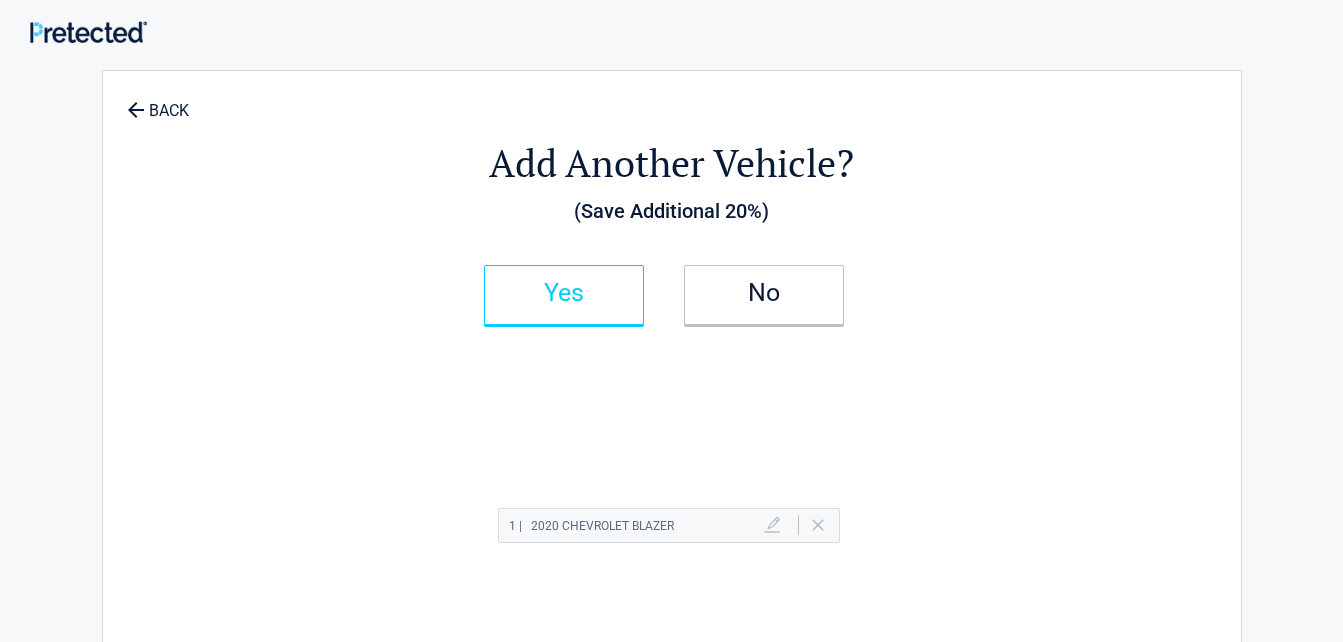 click on "Yes" at bounding box center (564, 293) 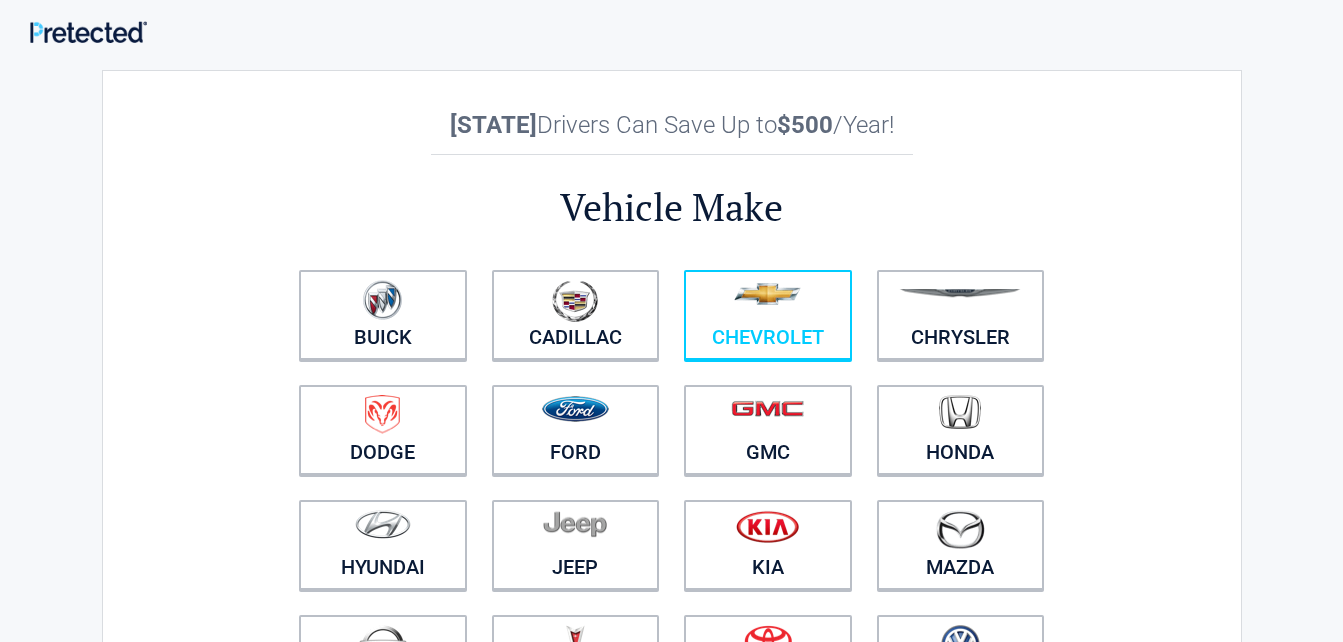 click at bounding box center [768, 302] 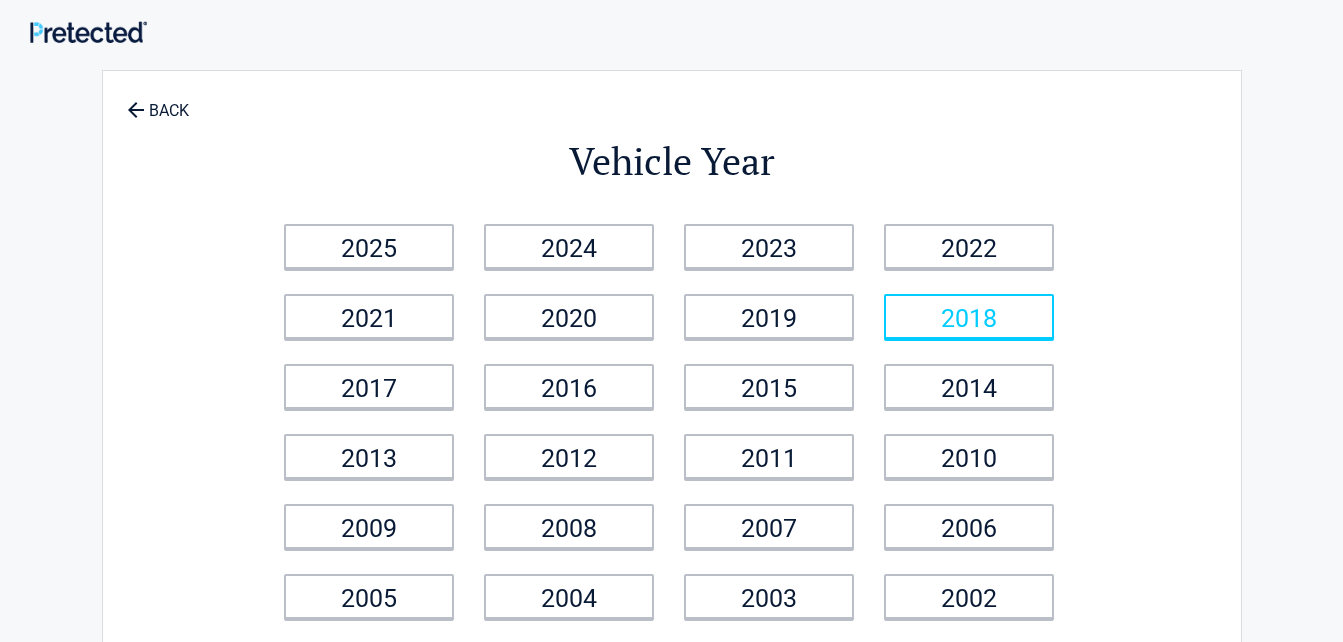 click on "2018" at bounding box center [969, 316] 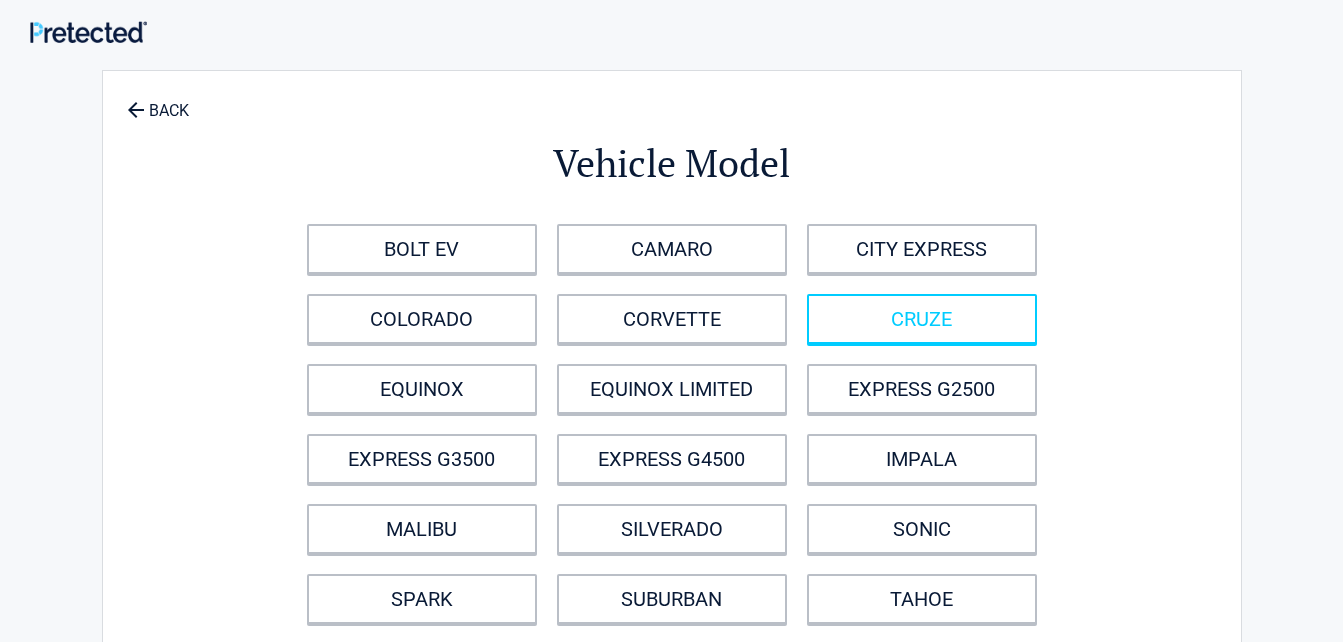 click on "CRUZE" at bounding box center [922, 319] 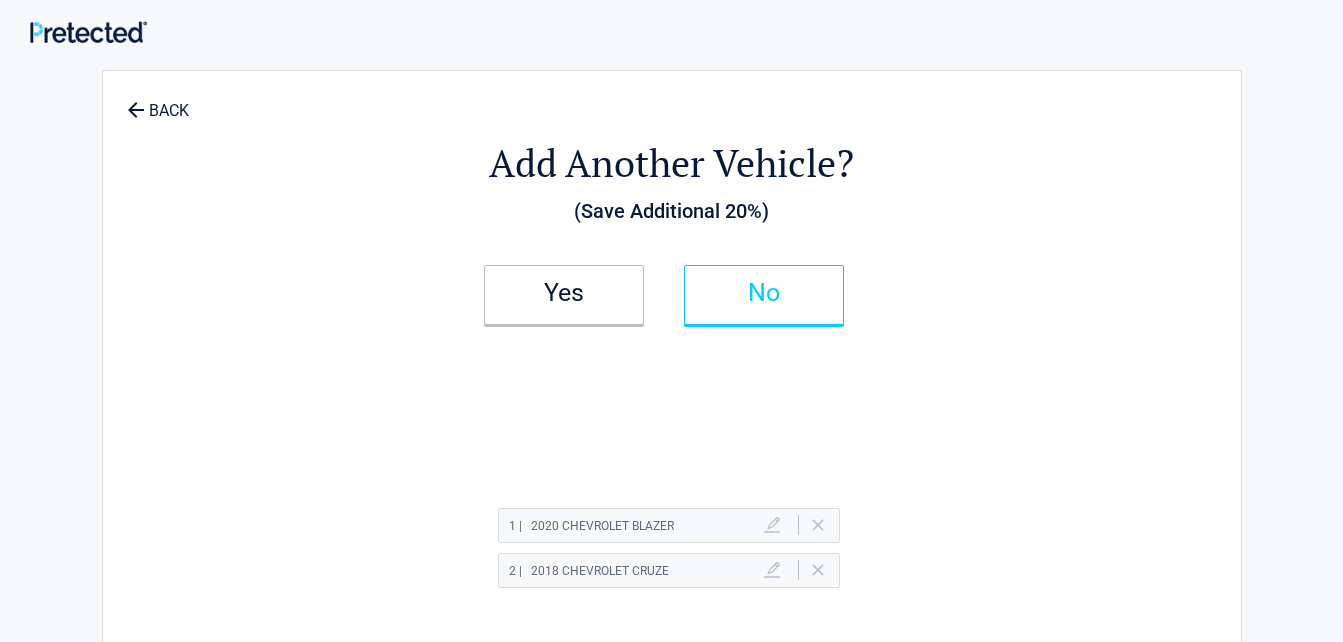 click on "No" at bounding box center (764, 293) 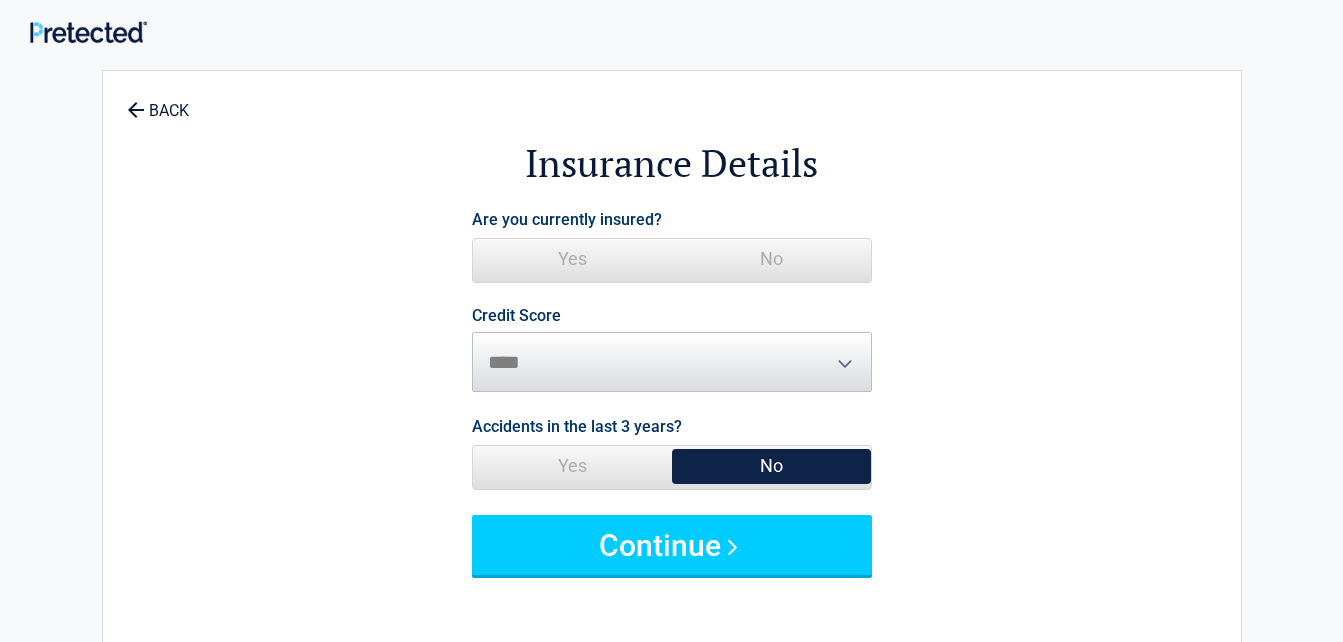click on "No" at bounding box center (771, 259) 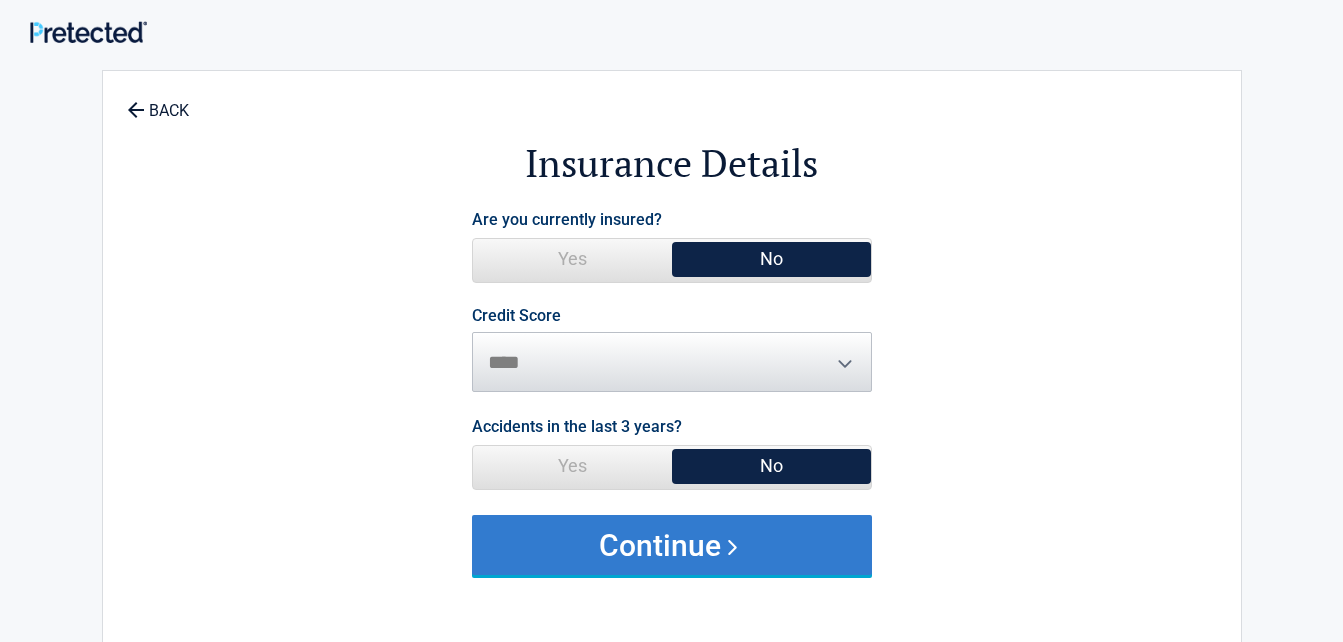 click on "Continue" at bounding box center (672, 545) 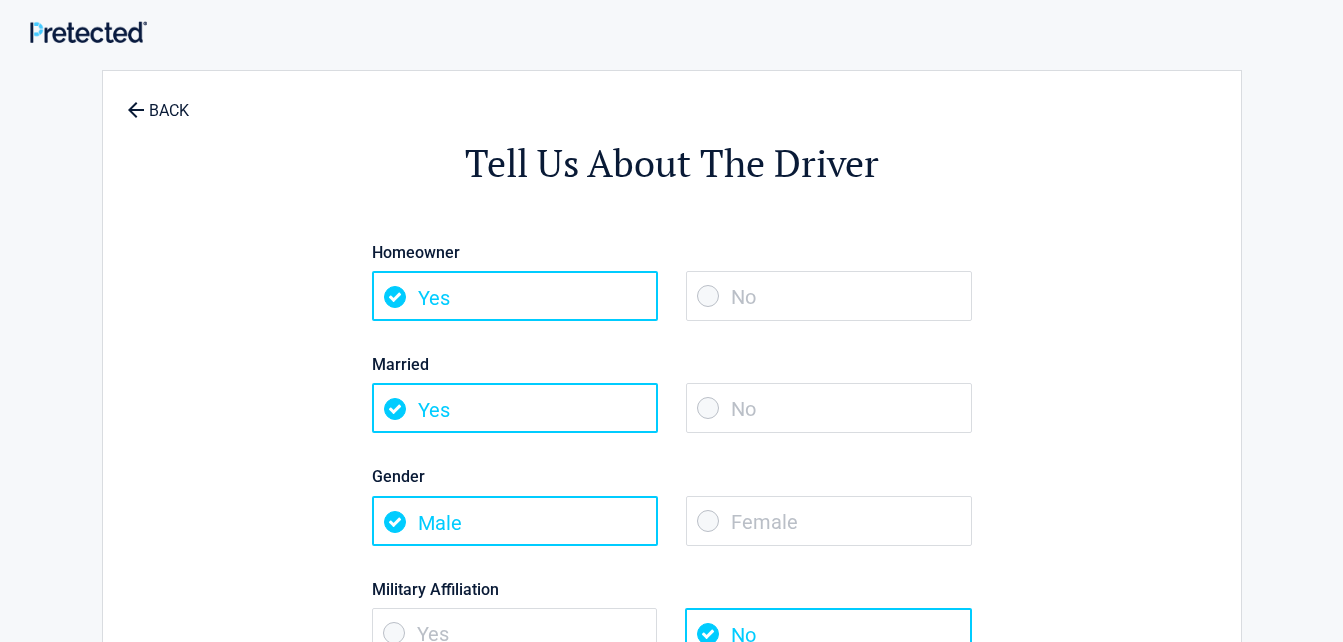 click on "No" at bounding box center [829, 296] 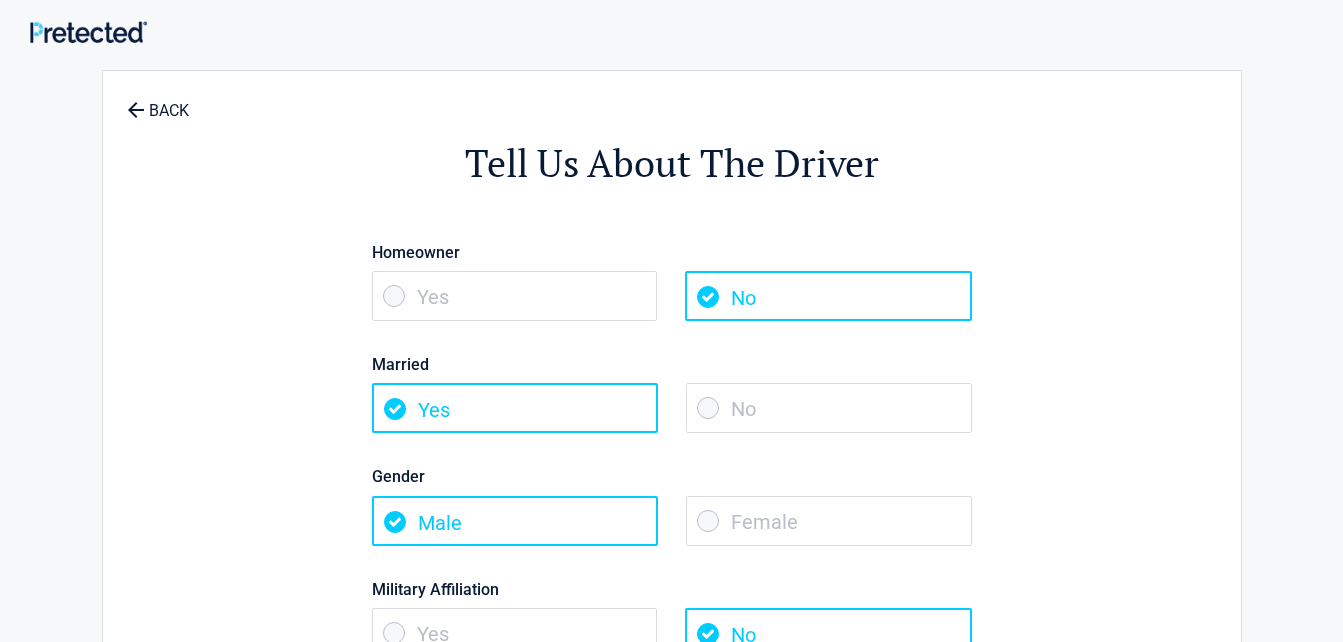 click on "No" at bounding box center [829, 408] 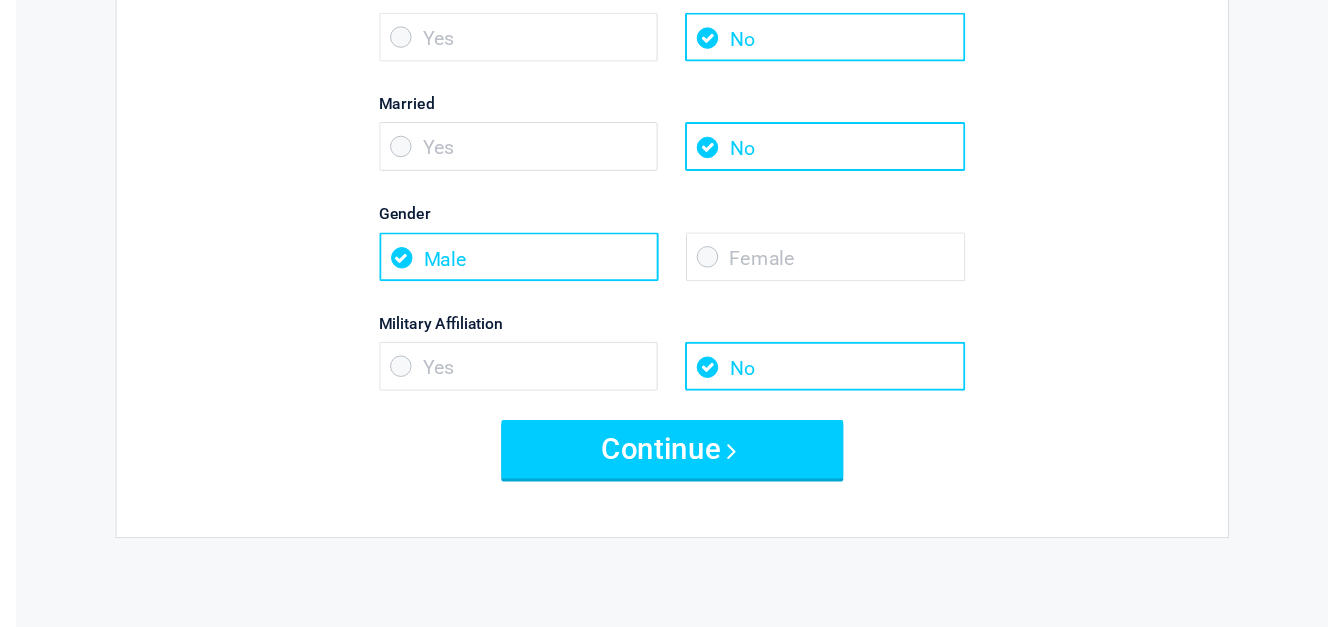 scroll, scrollTop: 257, scrollLeft: 0, axis: vertical 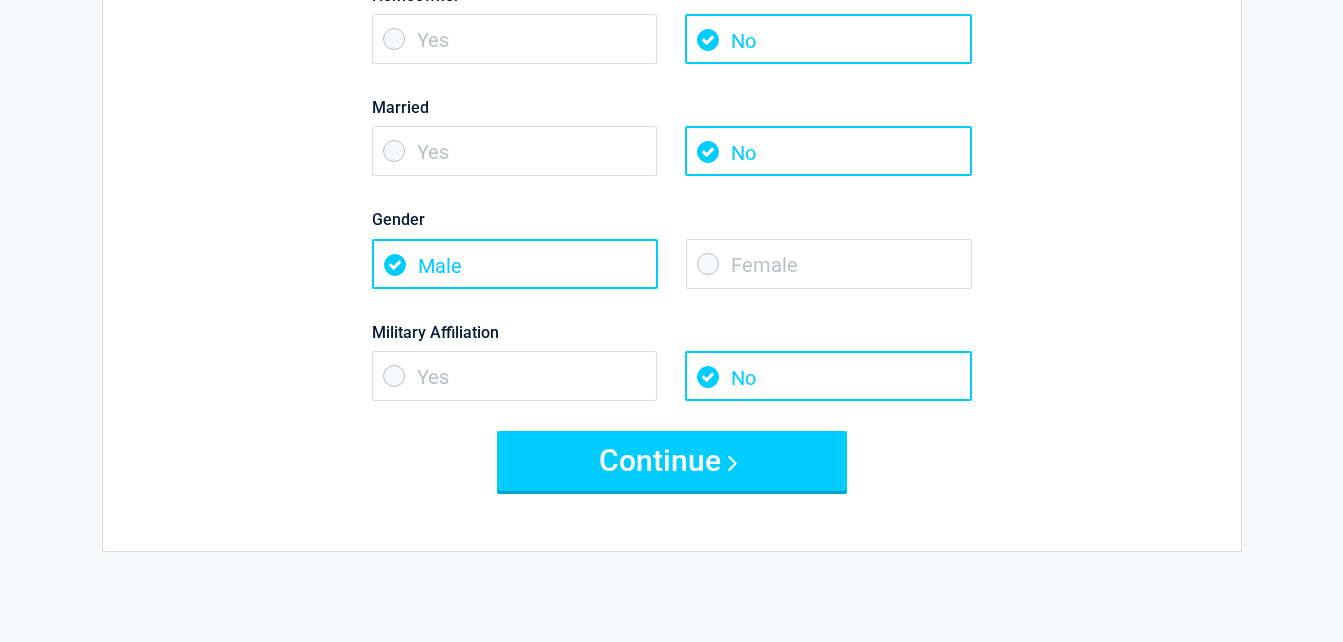 click on "Homeowner
Yes
No
Married
Yes
No
Gender
Male
Female
Military Affiliation
Yes
No" at bounding box center (672, 194) 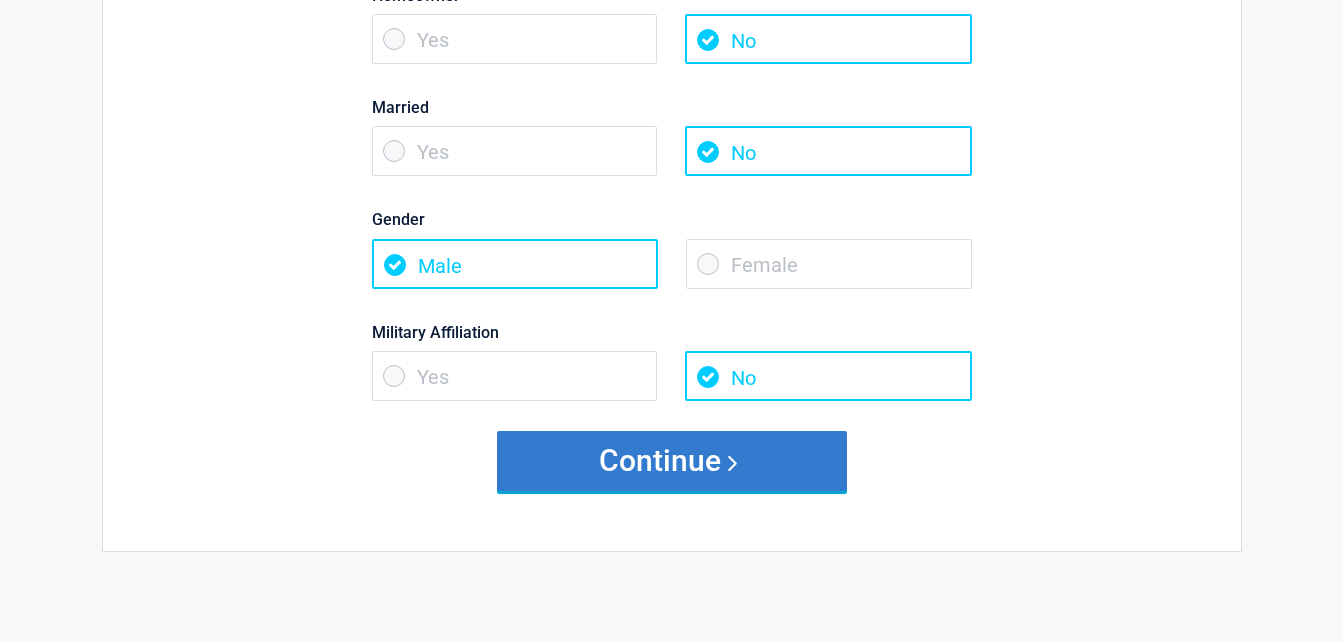 click on "Continue" at bounding box center [672, 461] 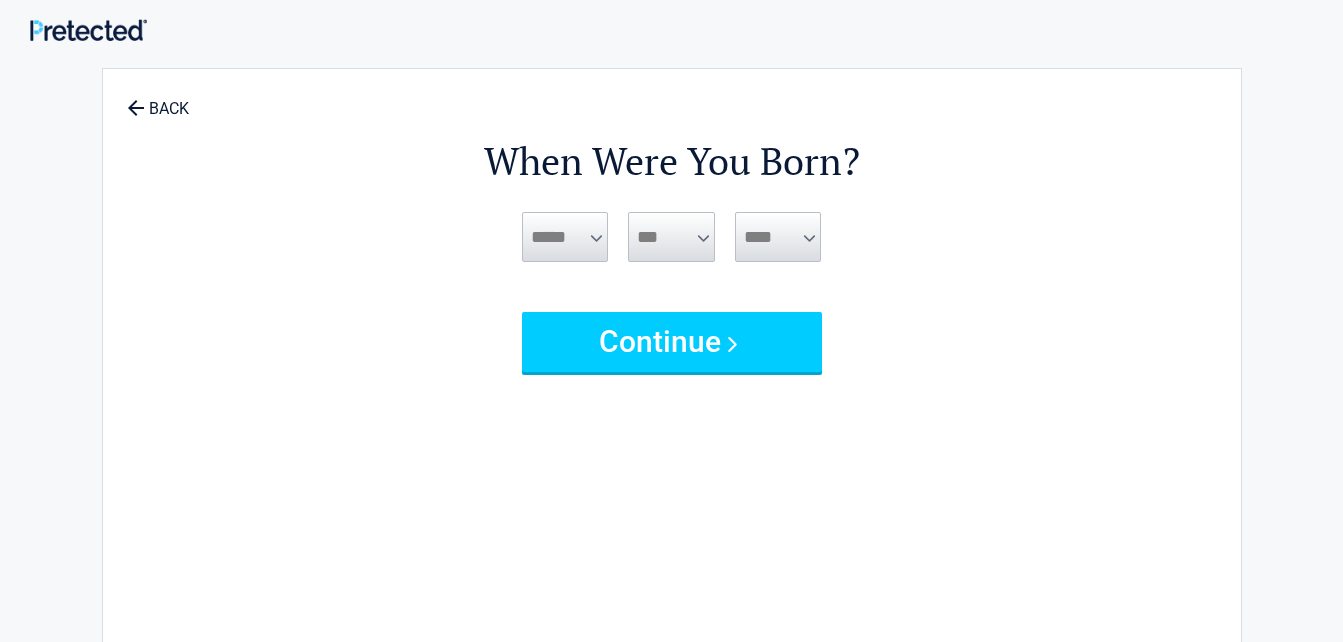 scroll, scrollTop: 0, scrollLeft: 0, axis: both 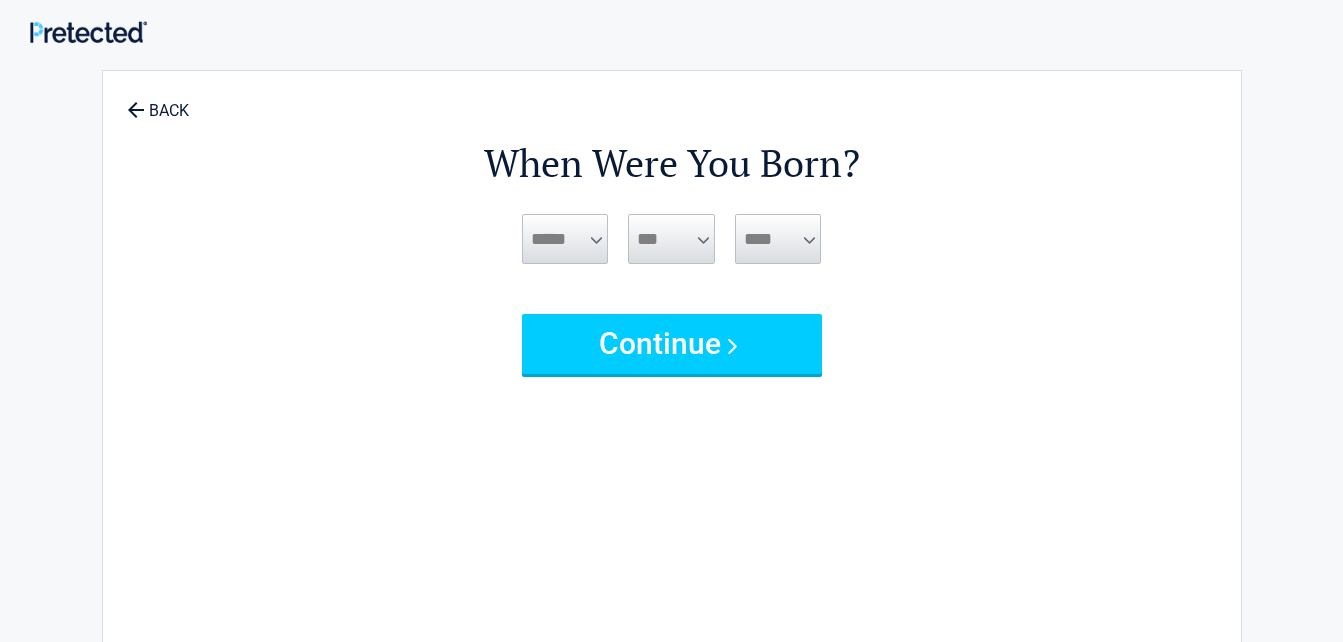 click on "*****
***
***
***
***
***
***
***
***
***
***
***
***" at bounding box center (565, 239) 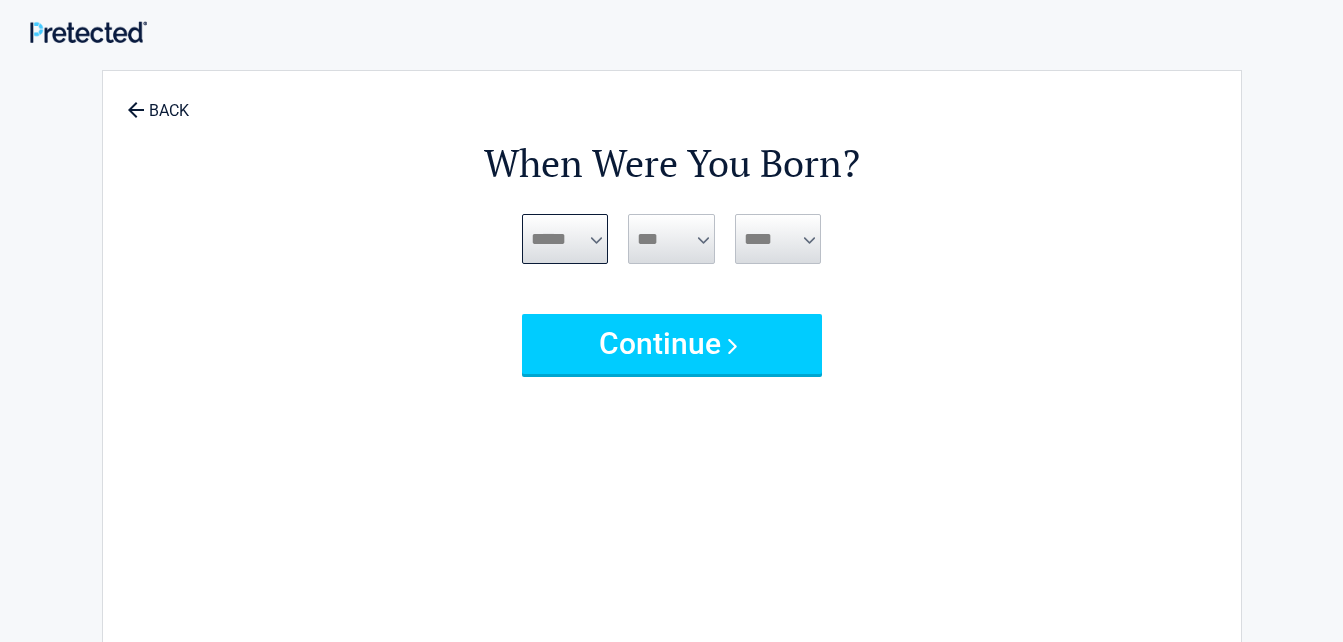 click on "*****
***
***
***
***
***
***
***
***
***
***
***
***" at bounding box center (565, 239) 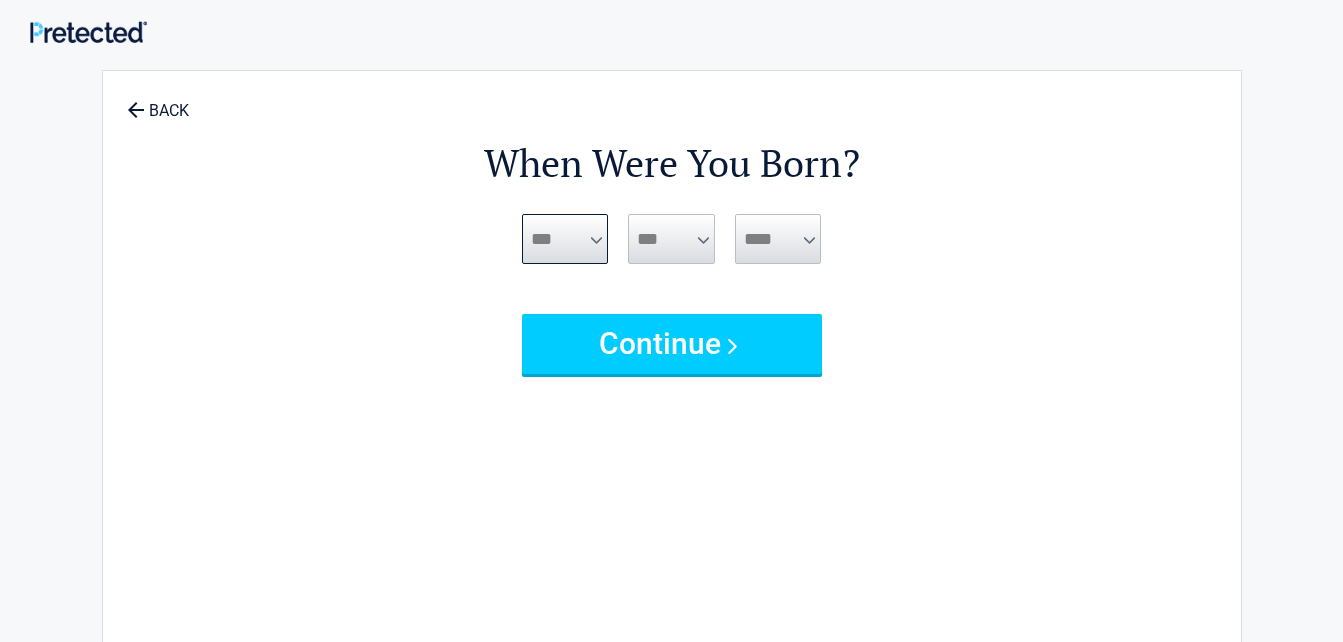 click on "*****
***
***
***
***
***
***
***
***
***
***
***
***" at bounding box center (565, 239) 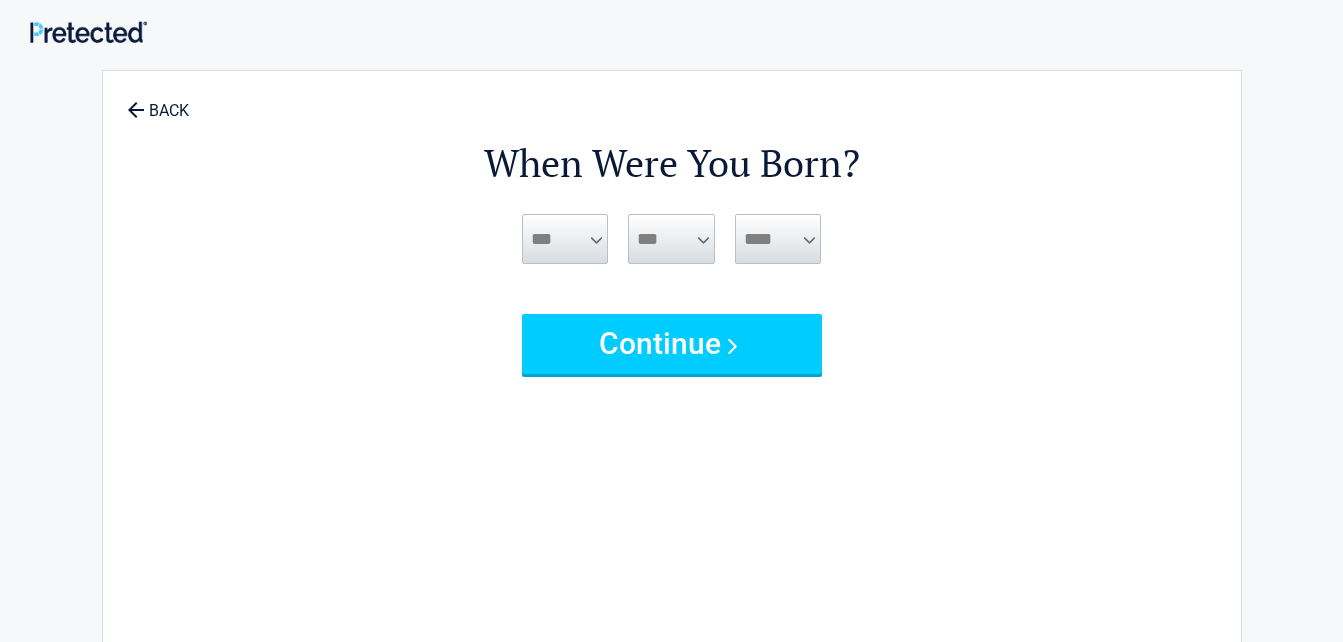 click on "*** * * * * * * * * * ** ** ** ** ** ** ** ** ** ** ** ** ** ** ** ** ** ** ** ** ** **" at bounding box center (671, 239) 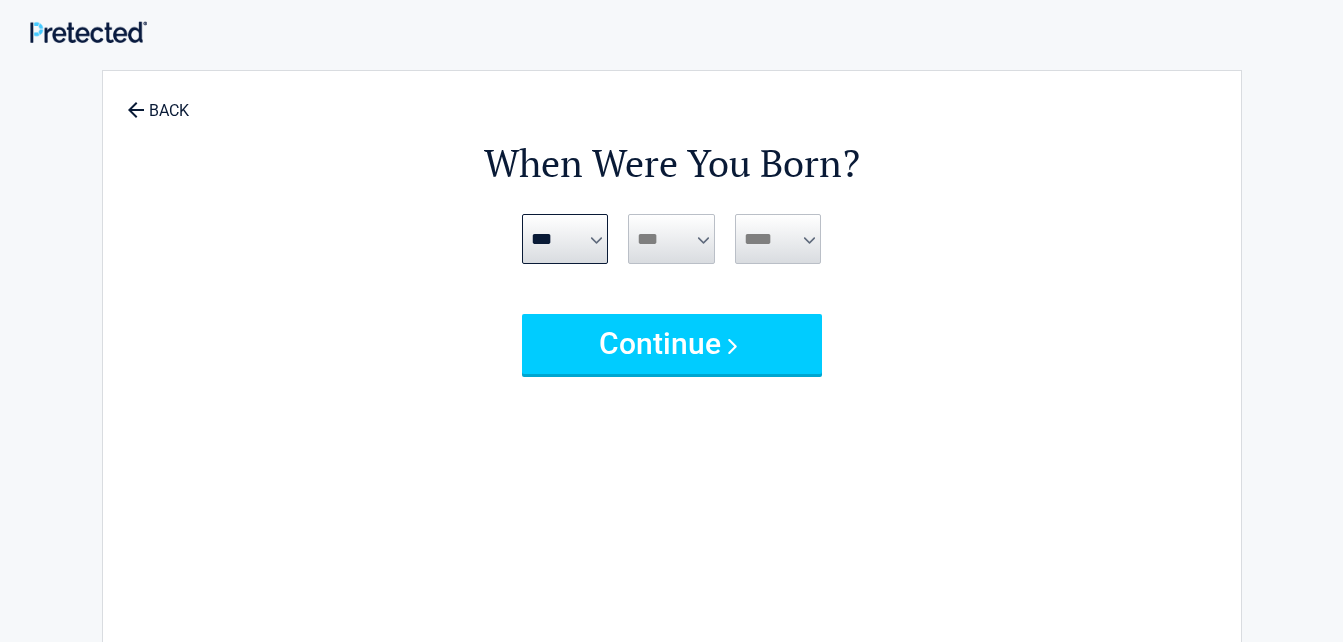 click on "*** * * * * * * * * * ** ** ** ** ** ** ** ** ** ** ** ** ** ** ** ** ** ** ** ** ** **" at bounding box center (671, 239) 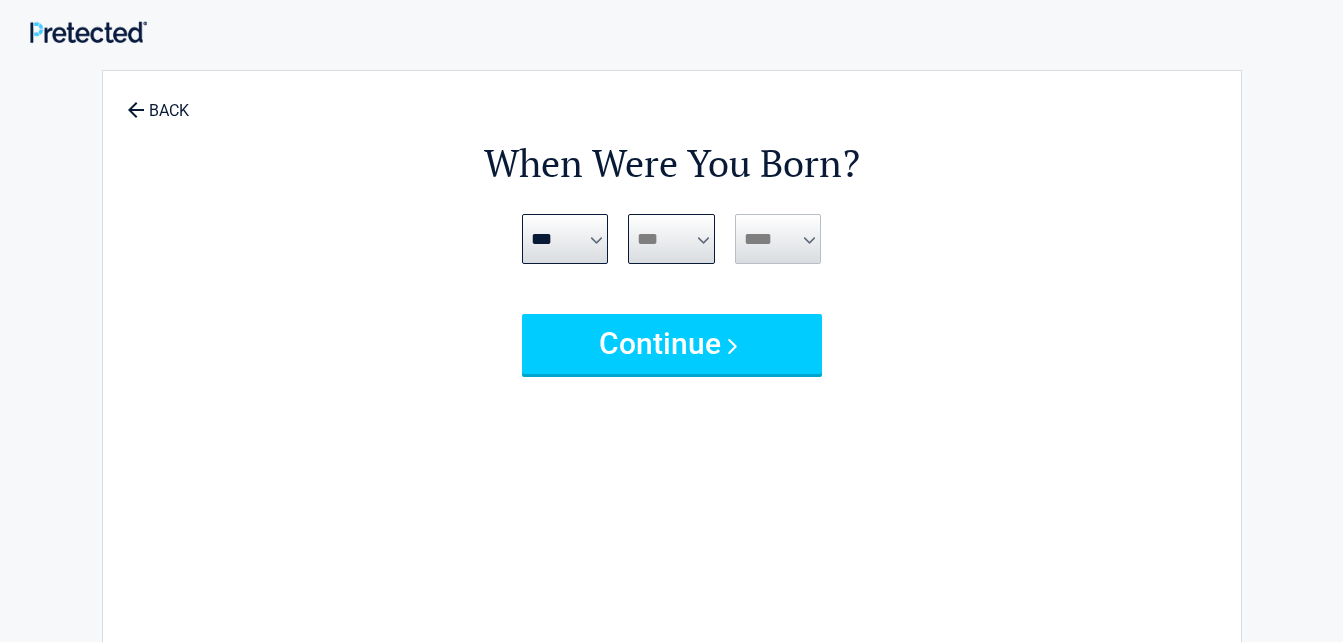 click on "*** * * * * * * * * * ** ** ** ** ** ** ** ** ** ** ** ** ** ** ** ** ** ** ** ** ** **" at bounding box center (671, 239) 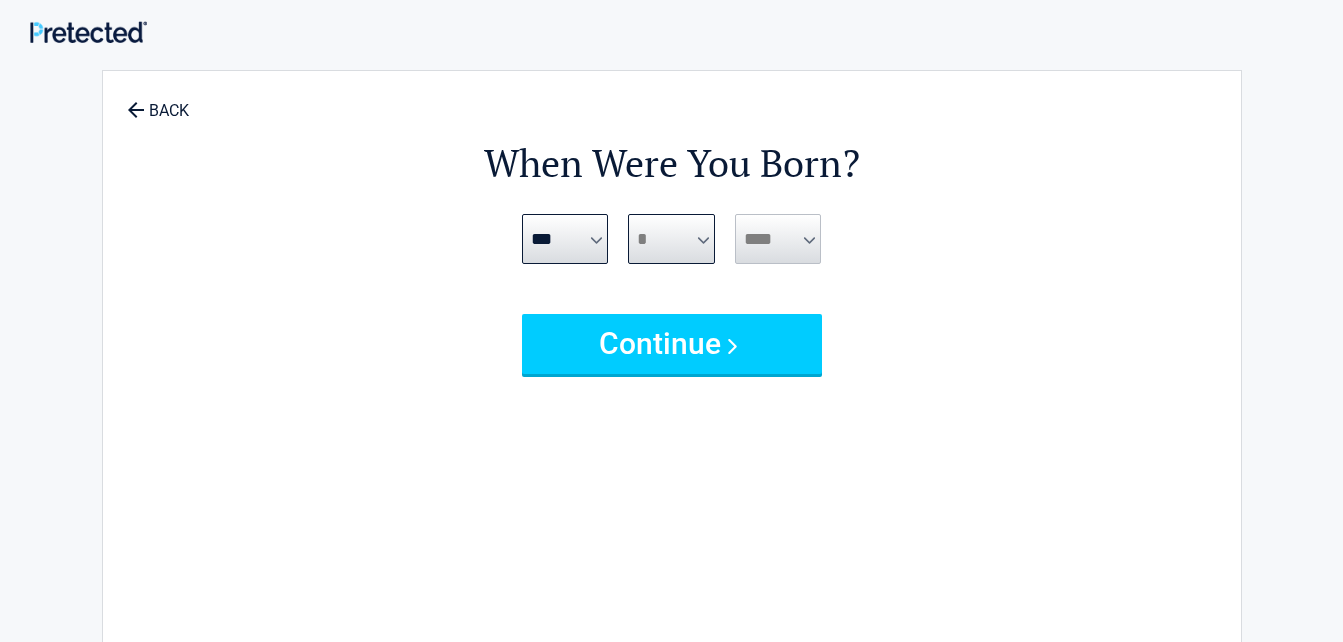 click on "*** * * * * * * * * * ** ** ** ** ** ** ** ** ** ** ** ** ** ** ** ** ** ** ** ** ** **" at bounding box center (671, 239) 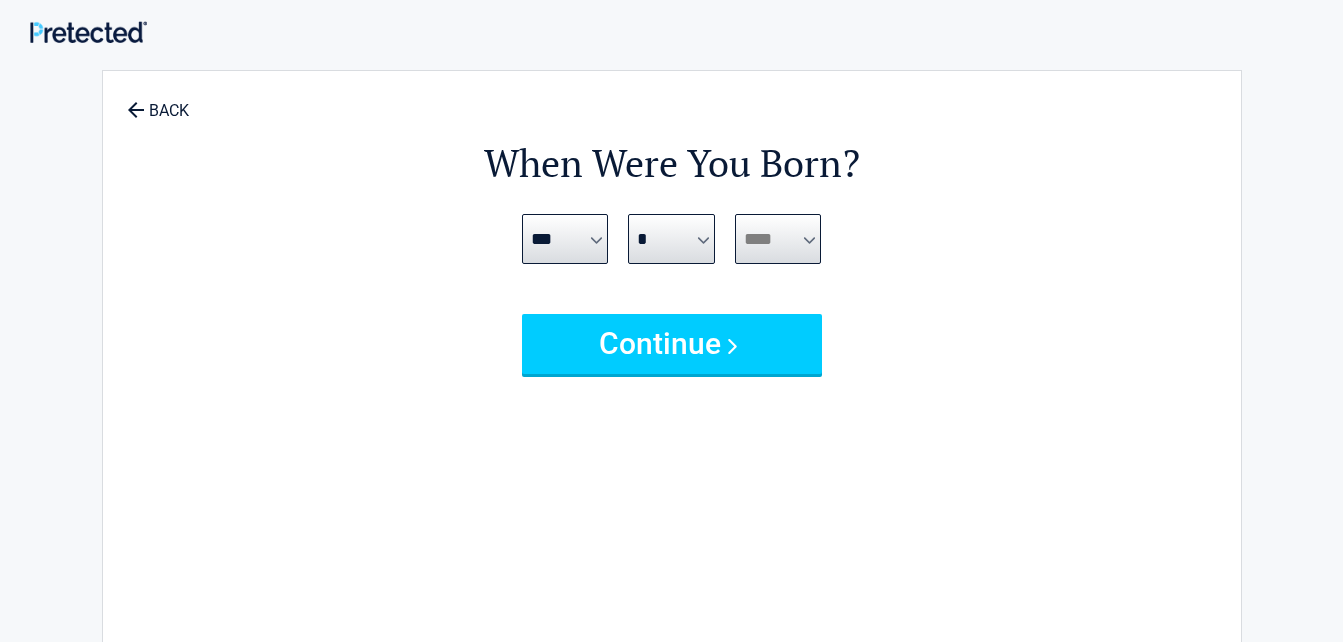 click on "****
****
****
****
****
****
****
****
****
****
****
****
****
****
****
****
****
****
****
****
****
****
****
****
****
****
****
****
****
****
****
****
****
****
****
****
****
****
****
****
****
****
****
****
****
****
****
****
****
****
****
****
****
****
****
****
****
****
****
****
****
****
****
****" at bounding box center [778, 239] 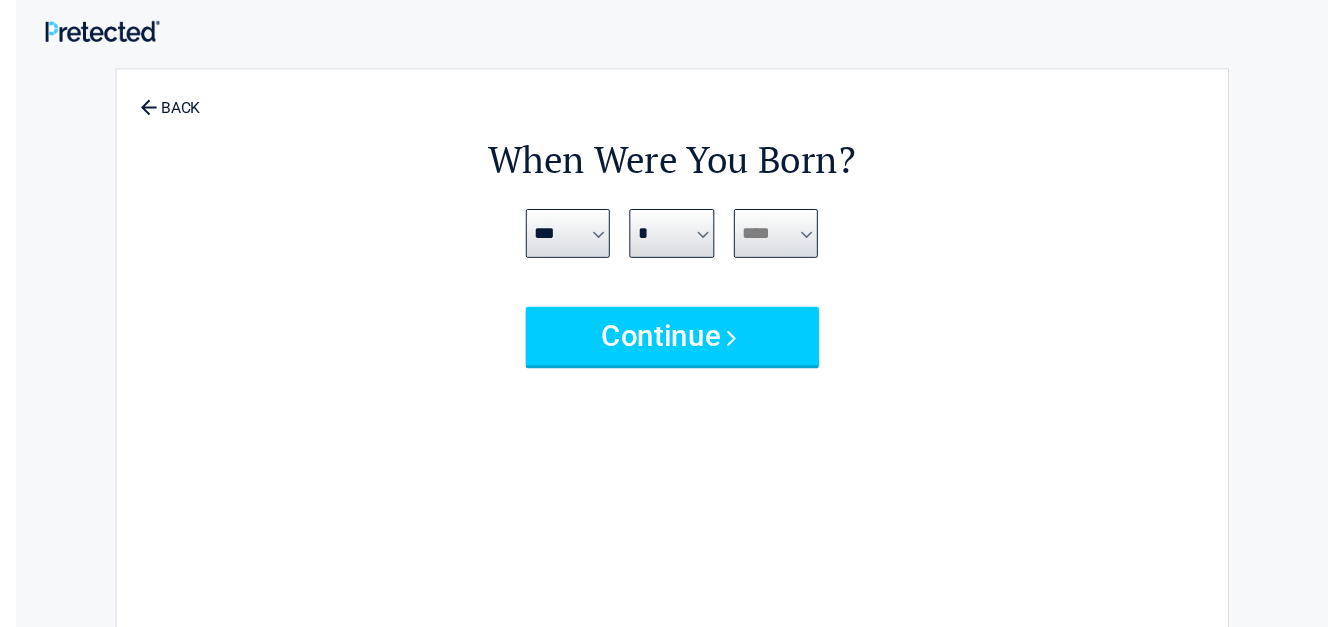 scroll, scrollTop: 1, scrollLeft: 0, axis: vertical 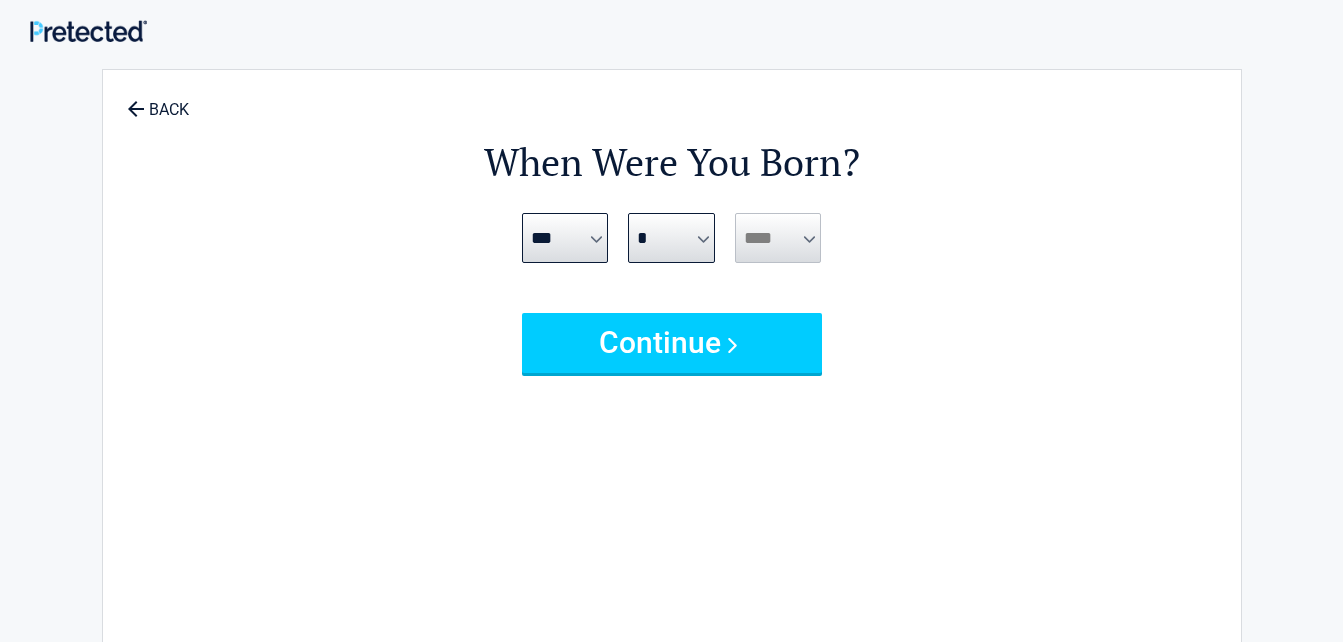 click on "*****
***
***
***
***
***
***
***
***
***
***
***
***" at bounding box center (565, 238) 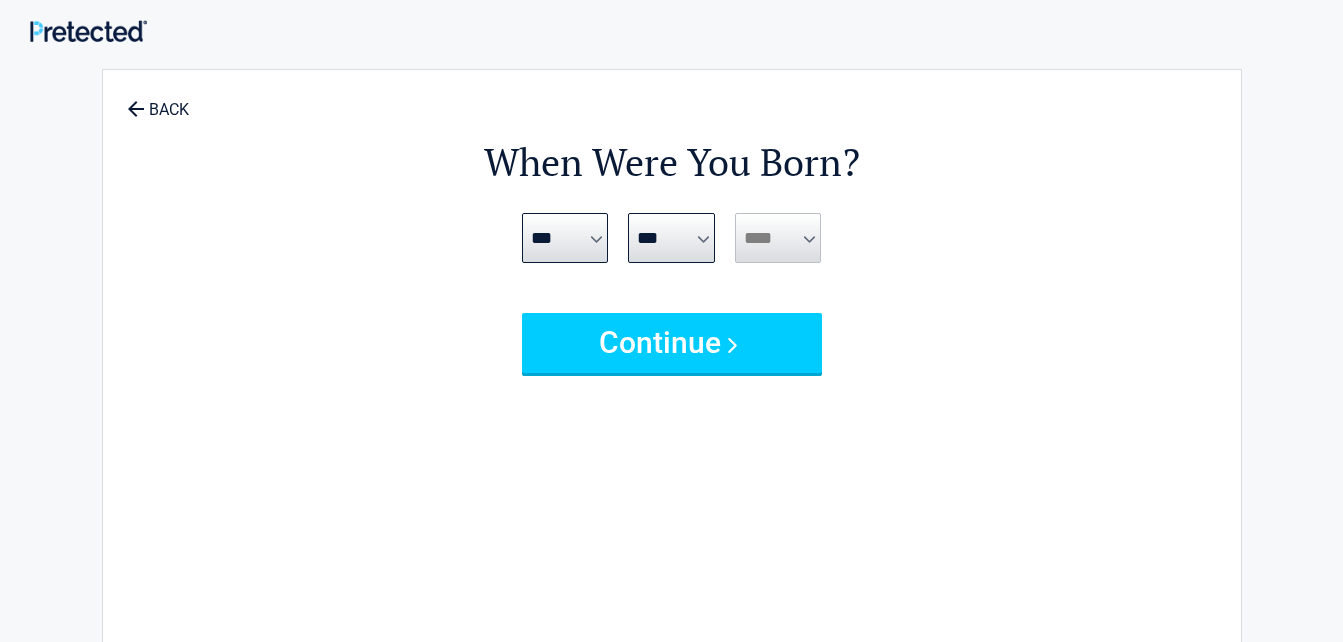 click on "*** * * * * * * * * * ** ** ** ** ** ** ** ** ** ** ** ** ** ** ** ** ** ** ** ** **" at bounding box center [671, 238] 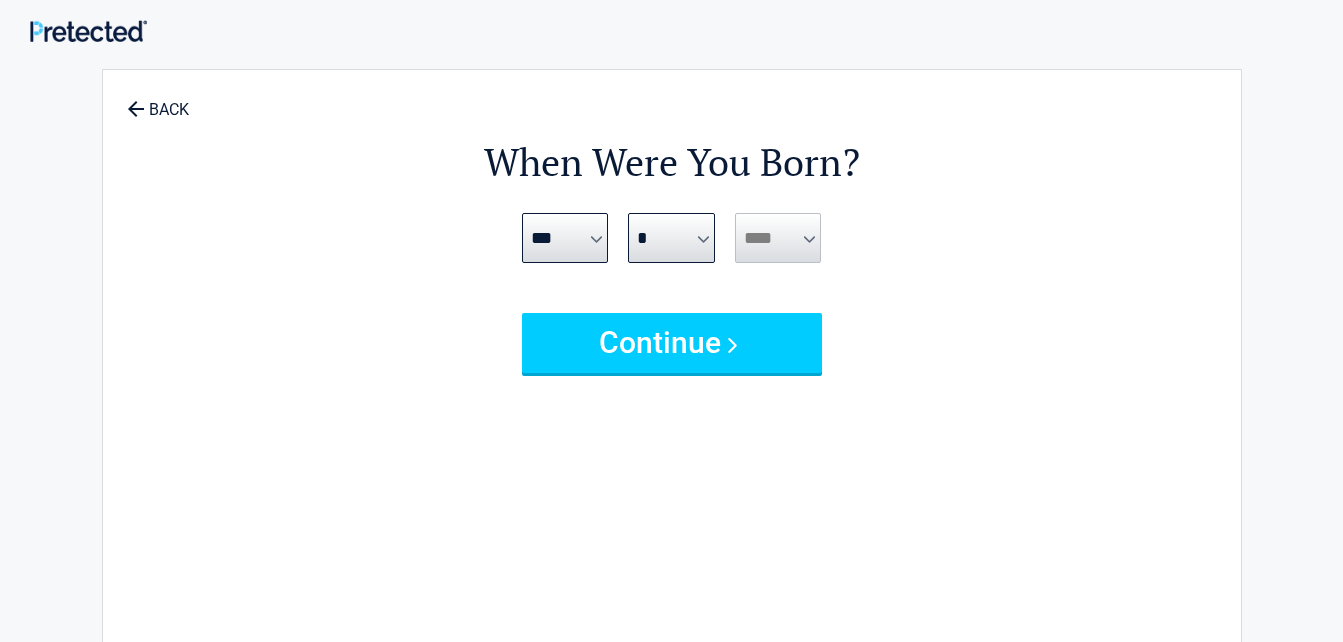 click on "*** * * * * * * * * * ** ** ** ** ** ** ** ** ** ** ** ** ** ** ** ** ** ** ** ** **" at bounding box center [671, 238] 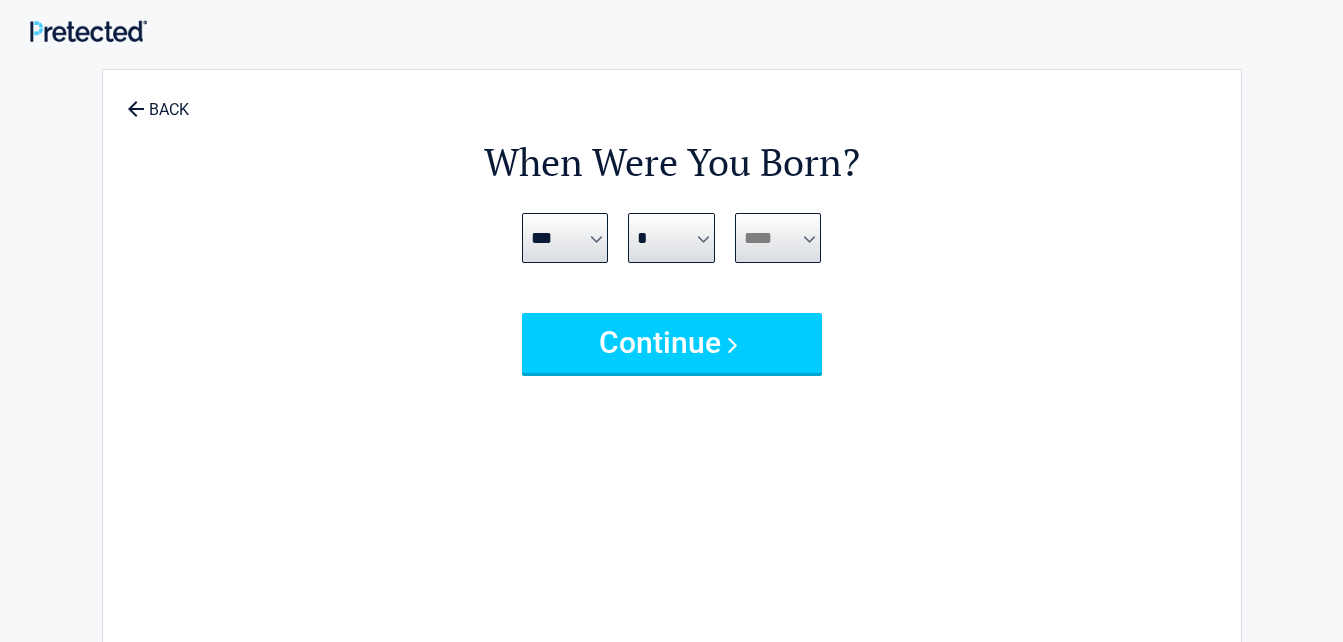 click on "****
****
****
****
****
****
****
****
****
****
****
****
****
****
****
****
****
****
****
****
****
****
****
****
****
****
****
****
****
****
****
****
****
****
****
****
****
****
****
****
****
****
****
****
****
****
****
****
****
****
****
****
****
****
****
****
****
****
****
****
****
****
****
****" at bounding box center (778, 238) 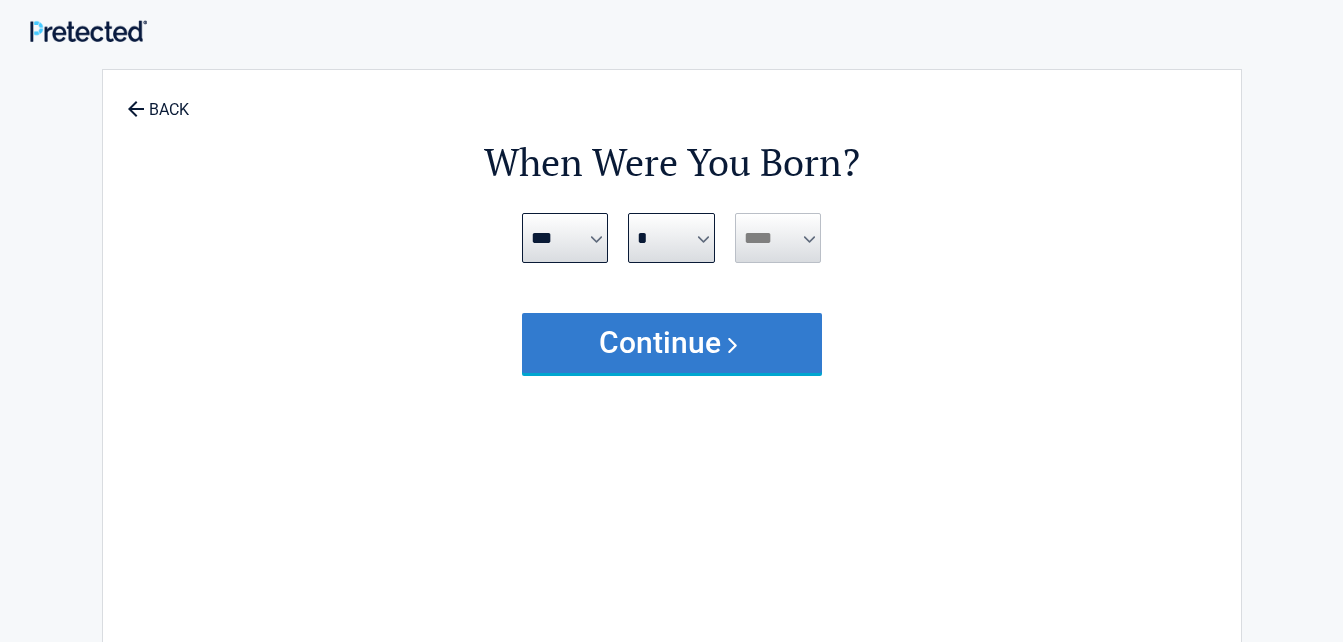 click on "Continue" at bounding box center (672, 343) 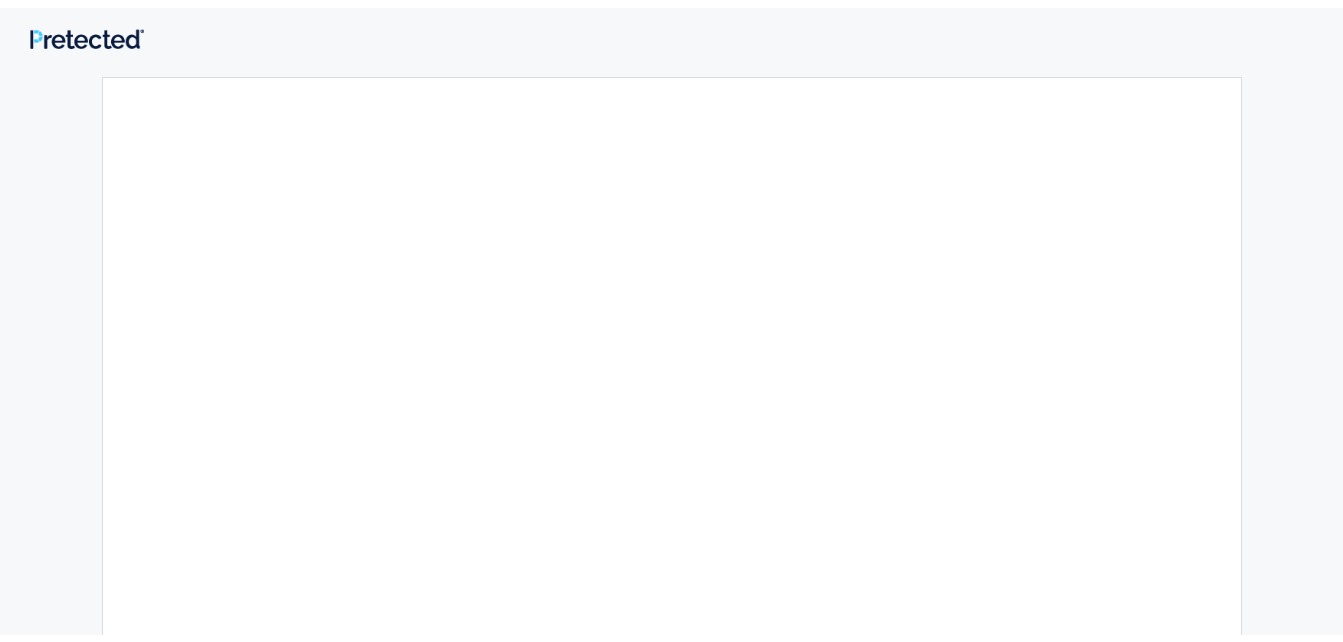 scroll, scrollTop: 0, scrollLeft: 0, axis: both 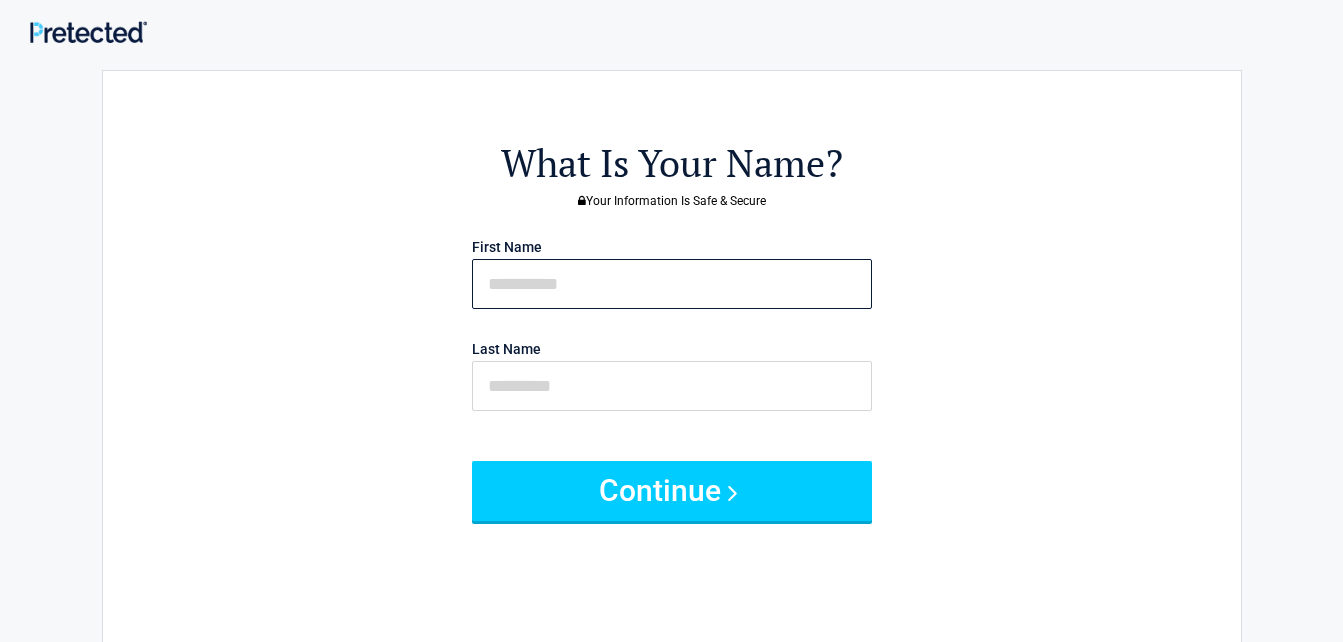 click at bounding box center [672, 284] 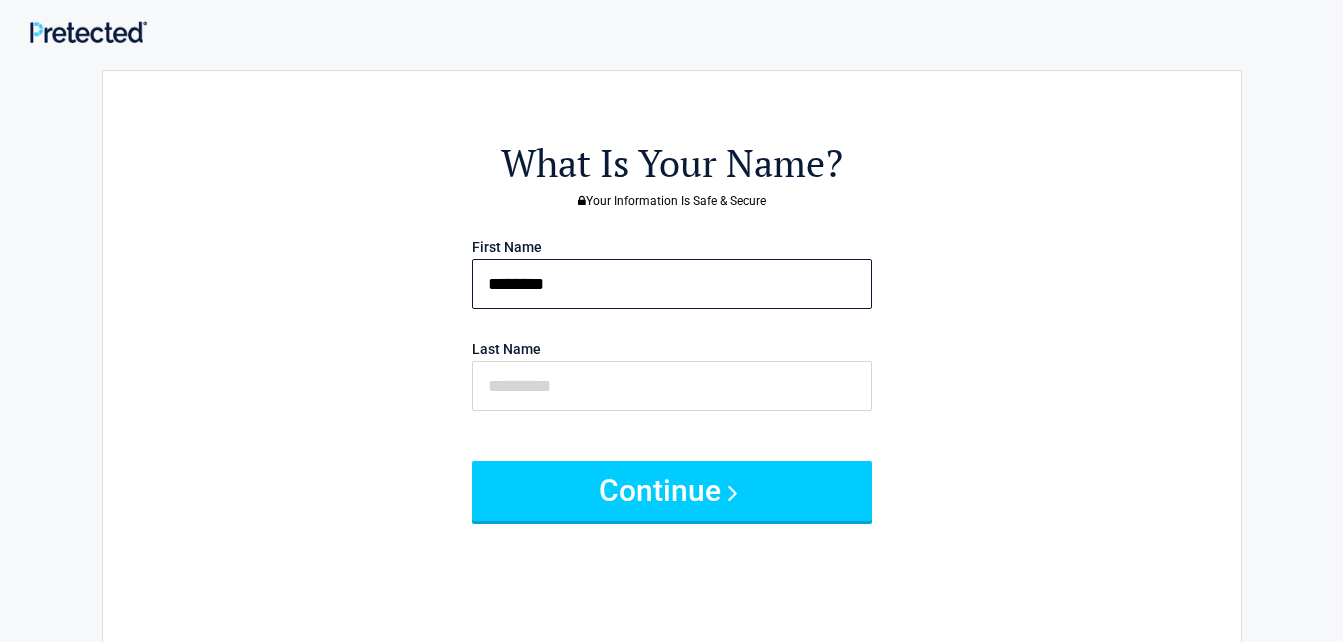 type on "********" 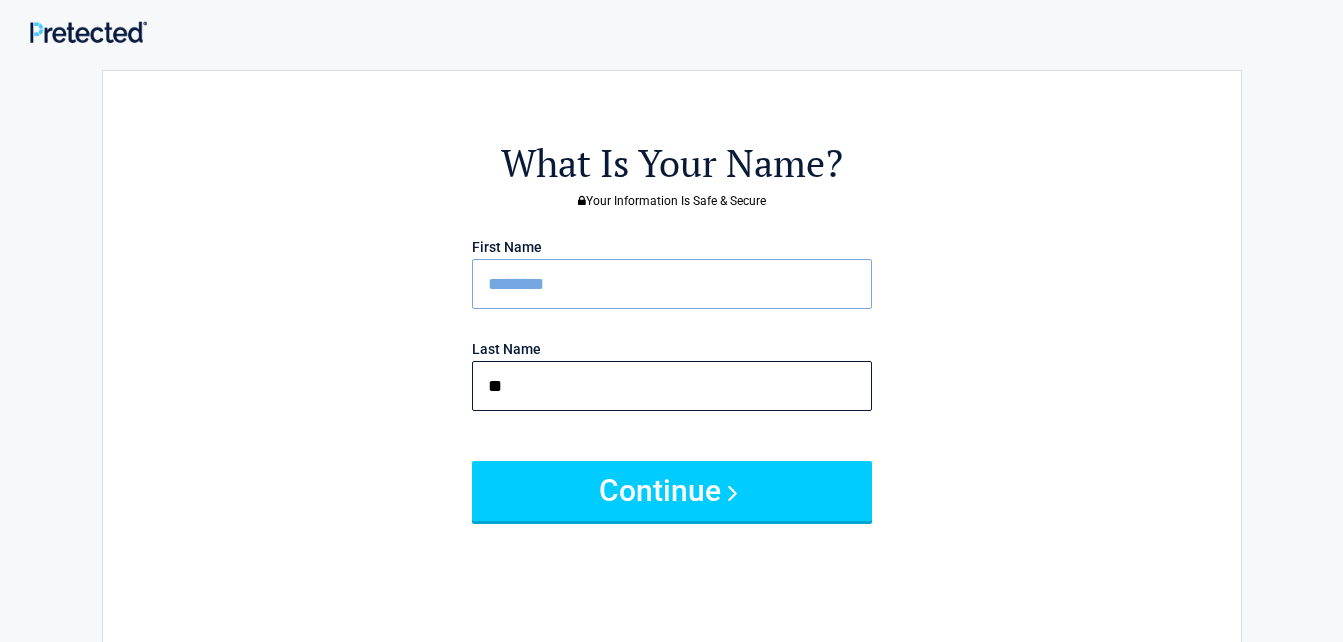 type on "*" 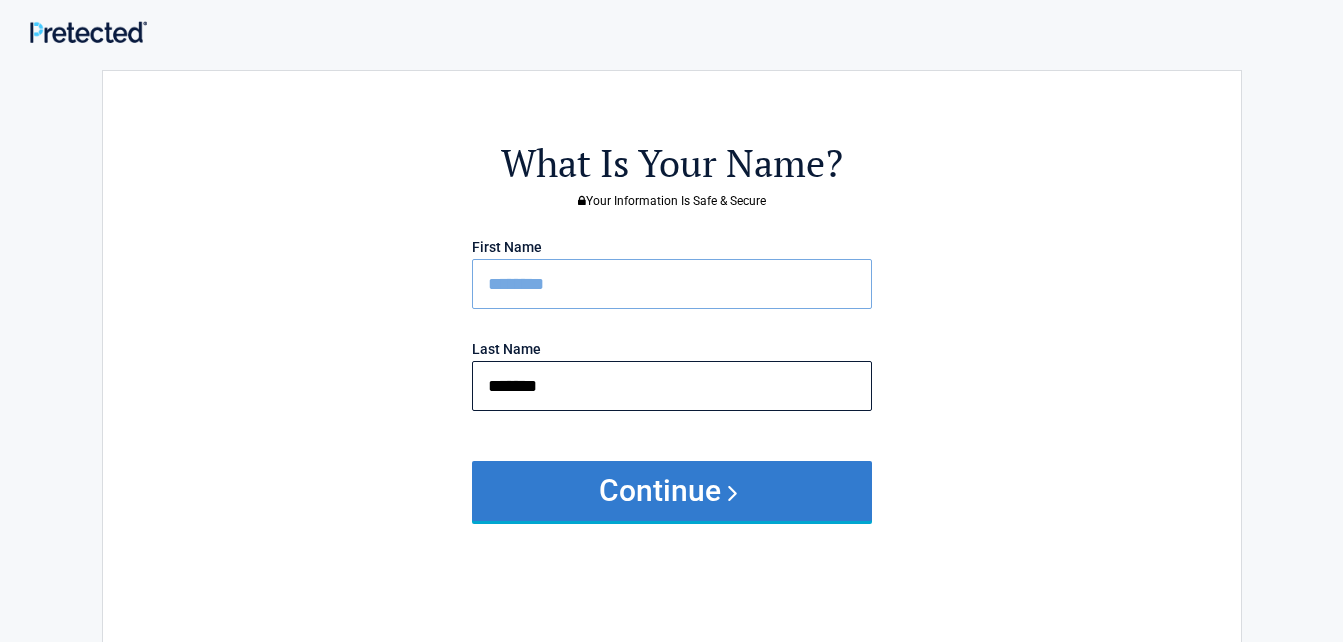 type on "*******" 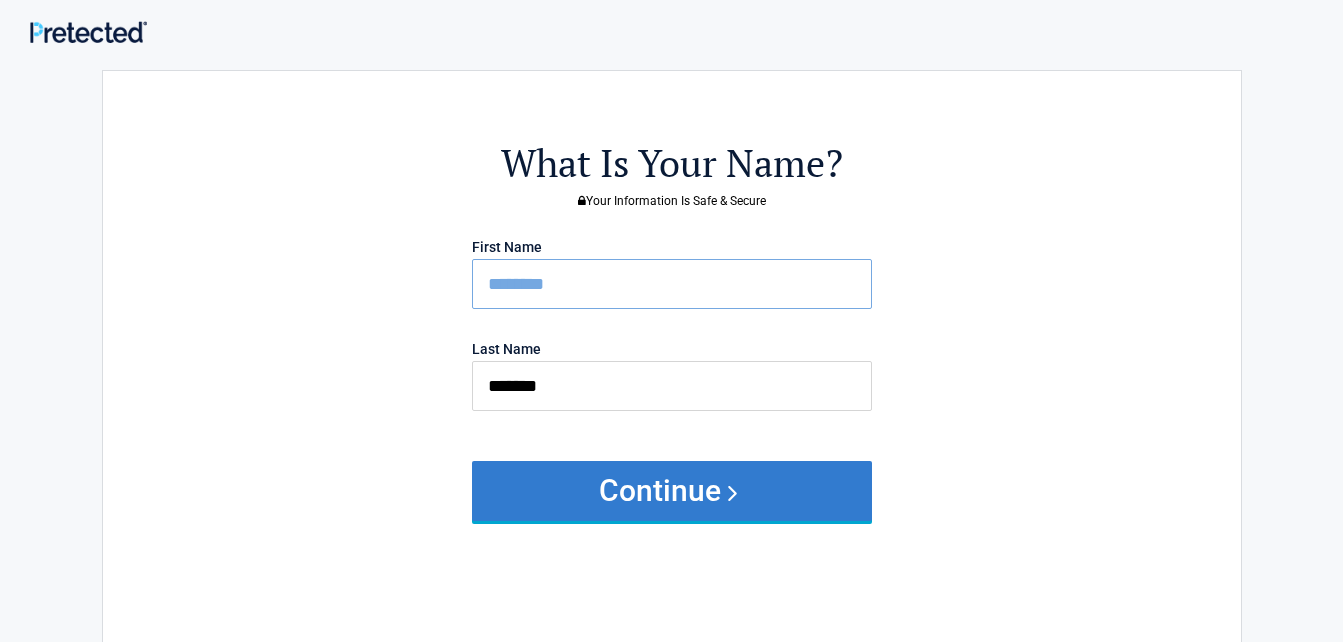 click on "Continue" at bounding box center [672, 491] 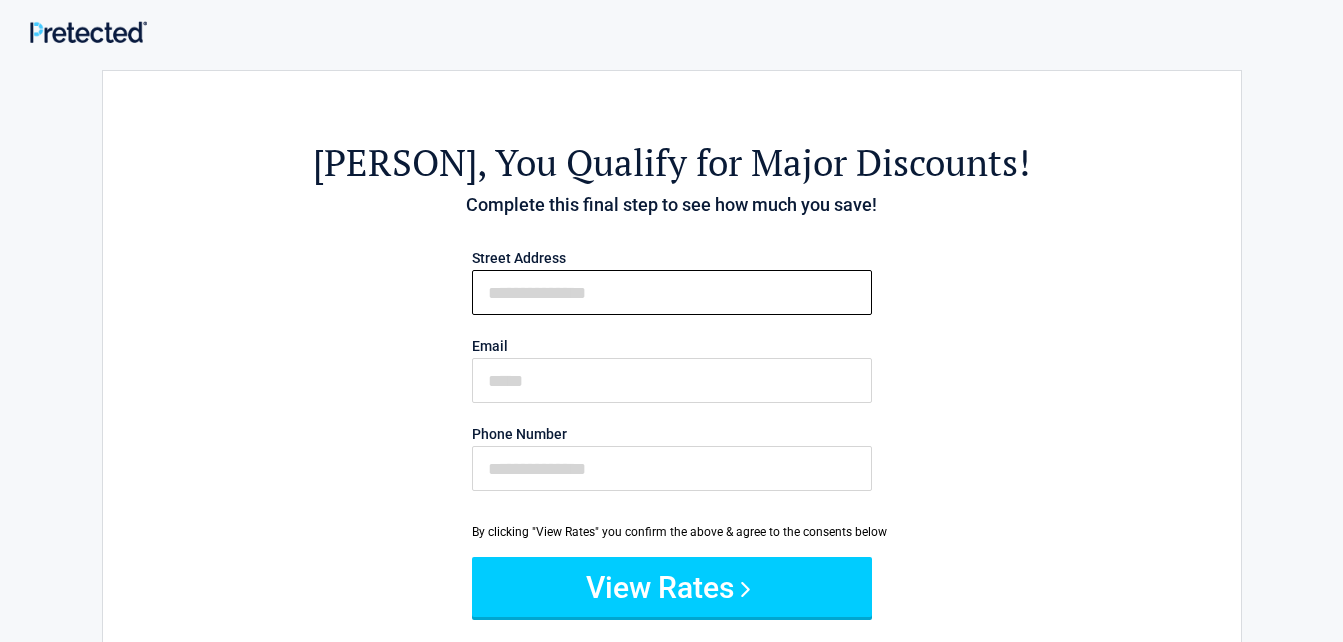 click on "First Name" at bounding box center (672, 292) 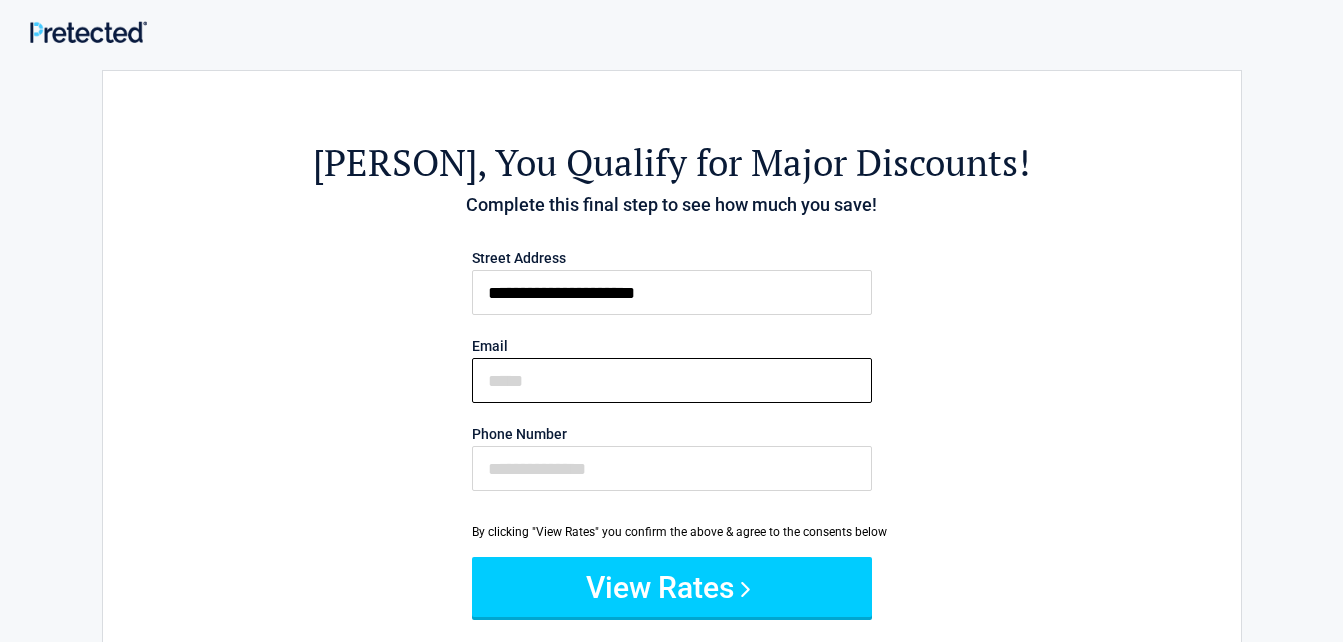 type on "**********" 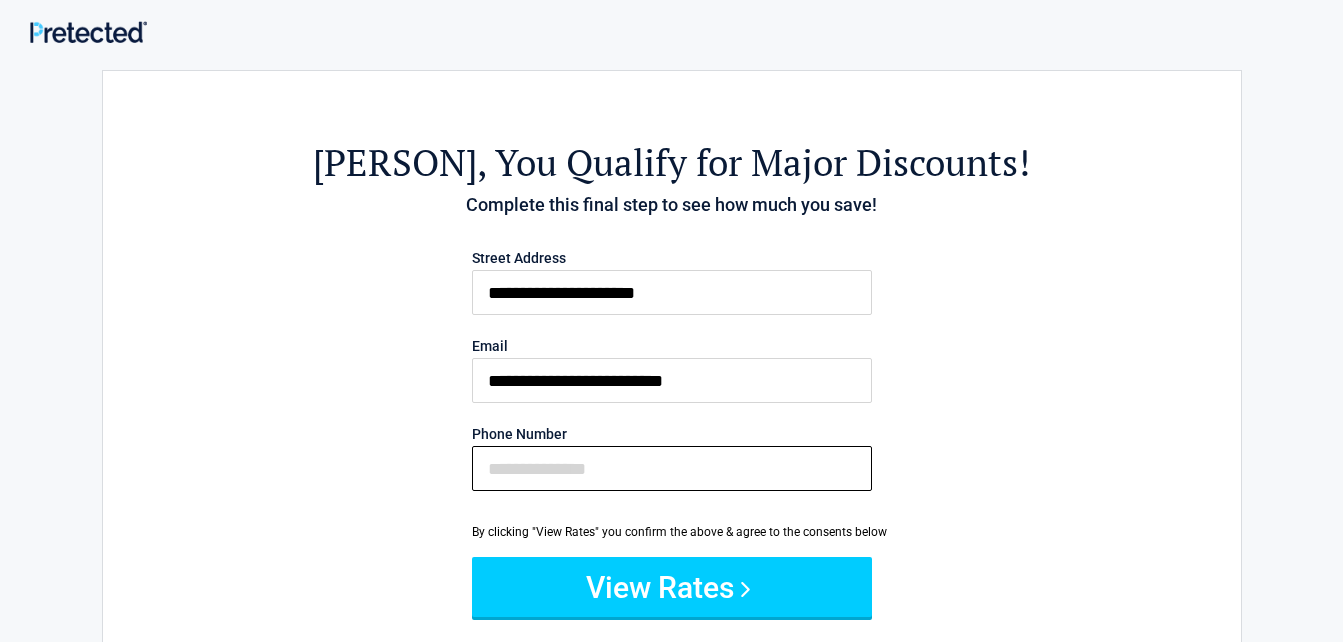 type on "**********" 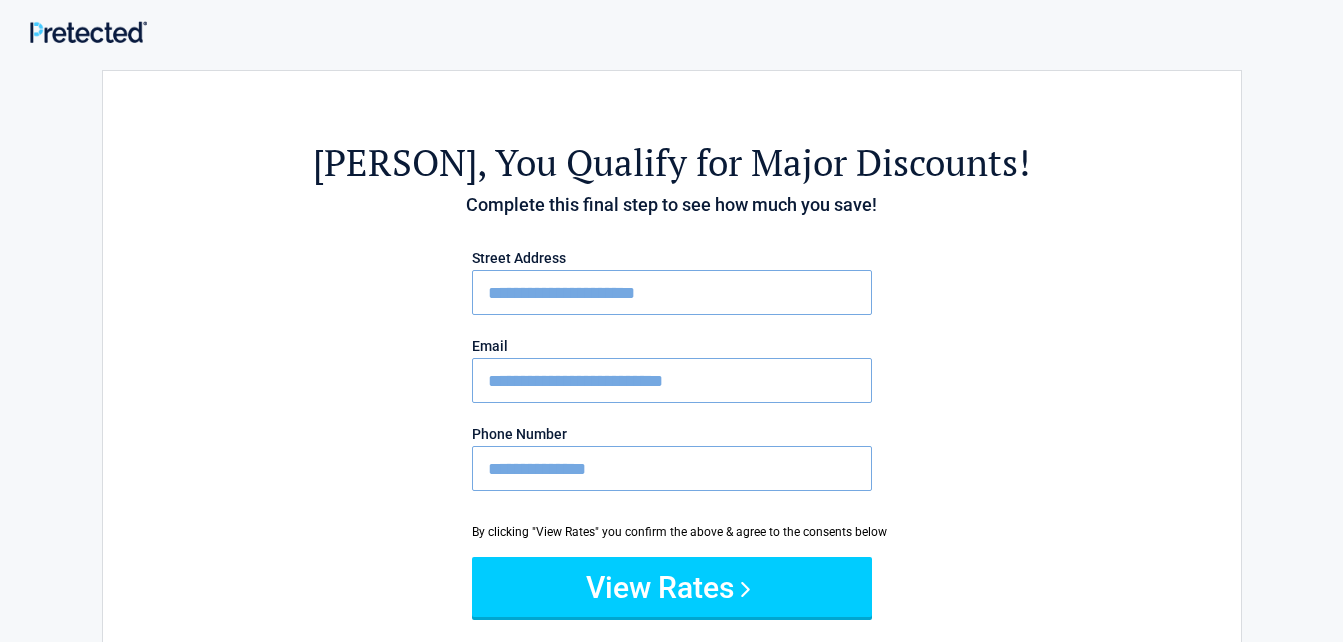drag, startPoint x: 737, startPoint y: 374, endPoint x: 450, endPoint y: 350, distance: 288.00174 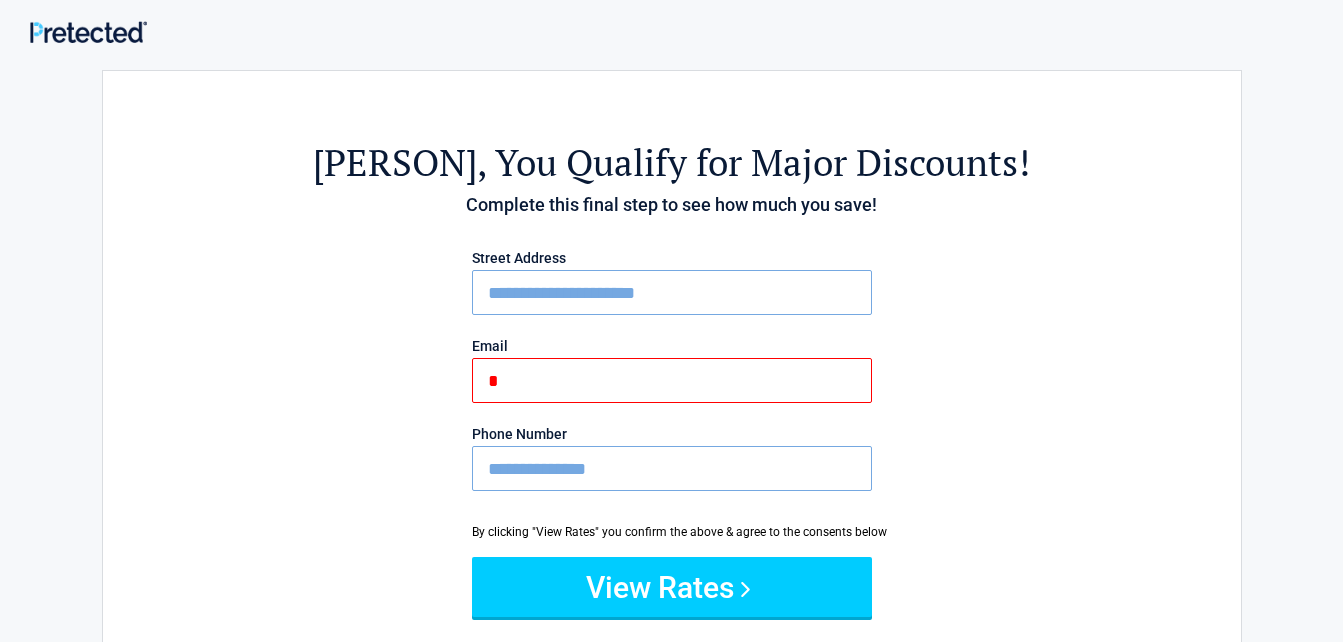 type on "**********" 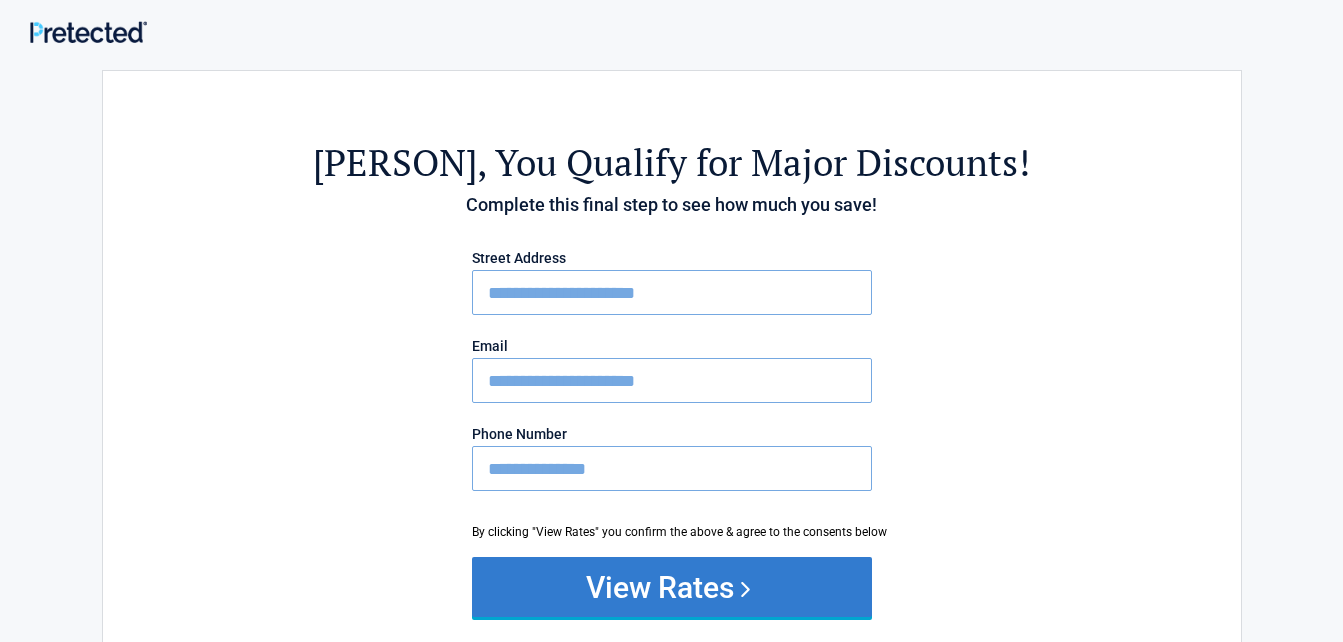 click on "View Rates" at bounding box center [672, 587] 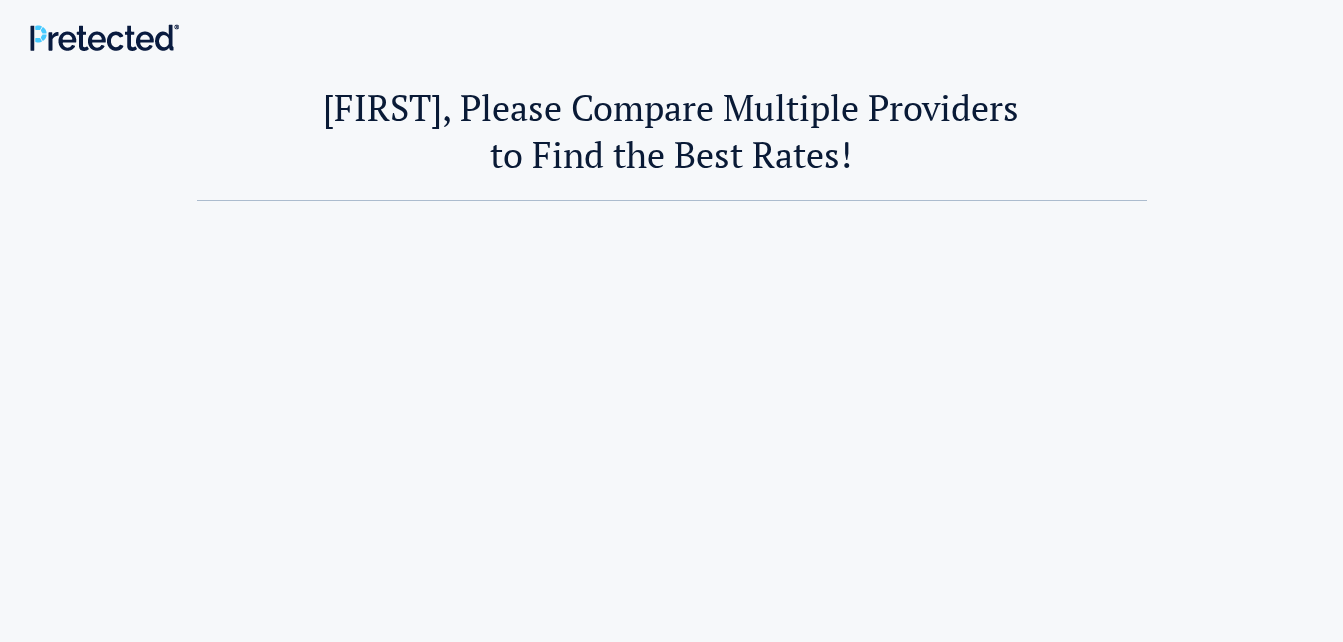 scroll, scrollTop: 0, scrollLeft: 0, axis: both 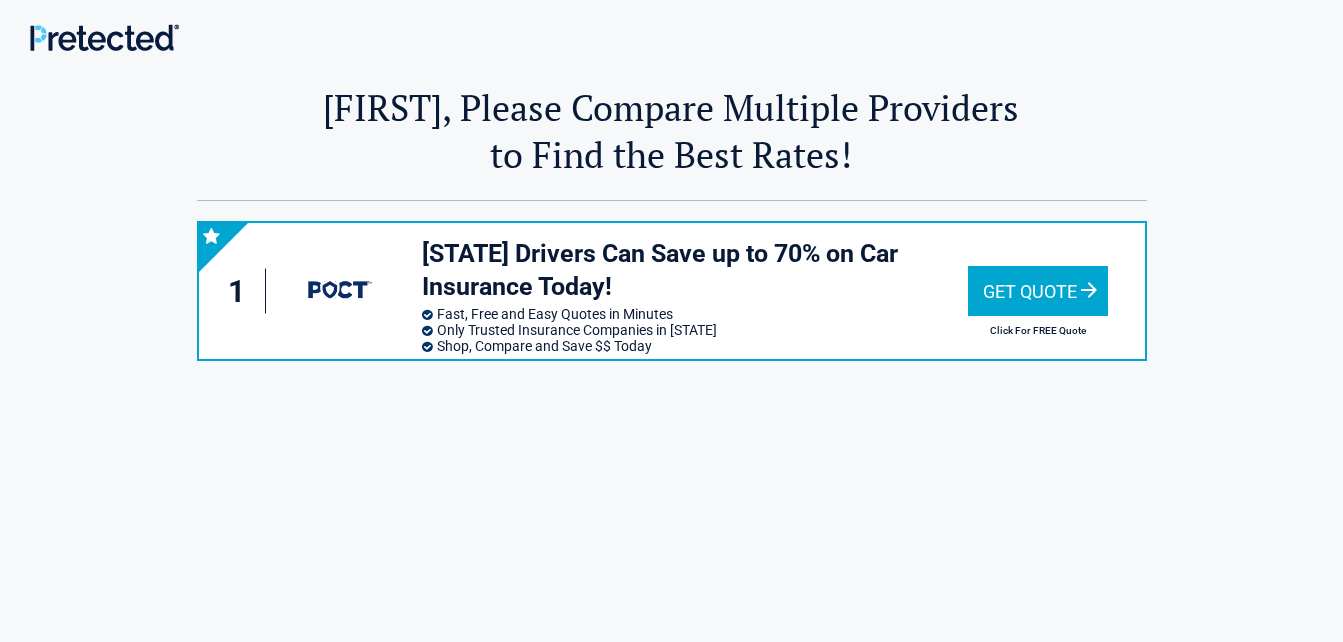 click on "Get Quote" at bounding box center (1038, 291) 